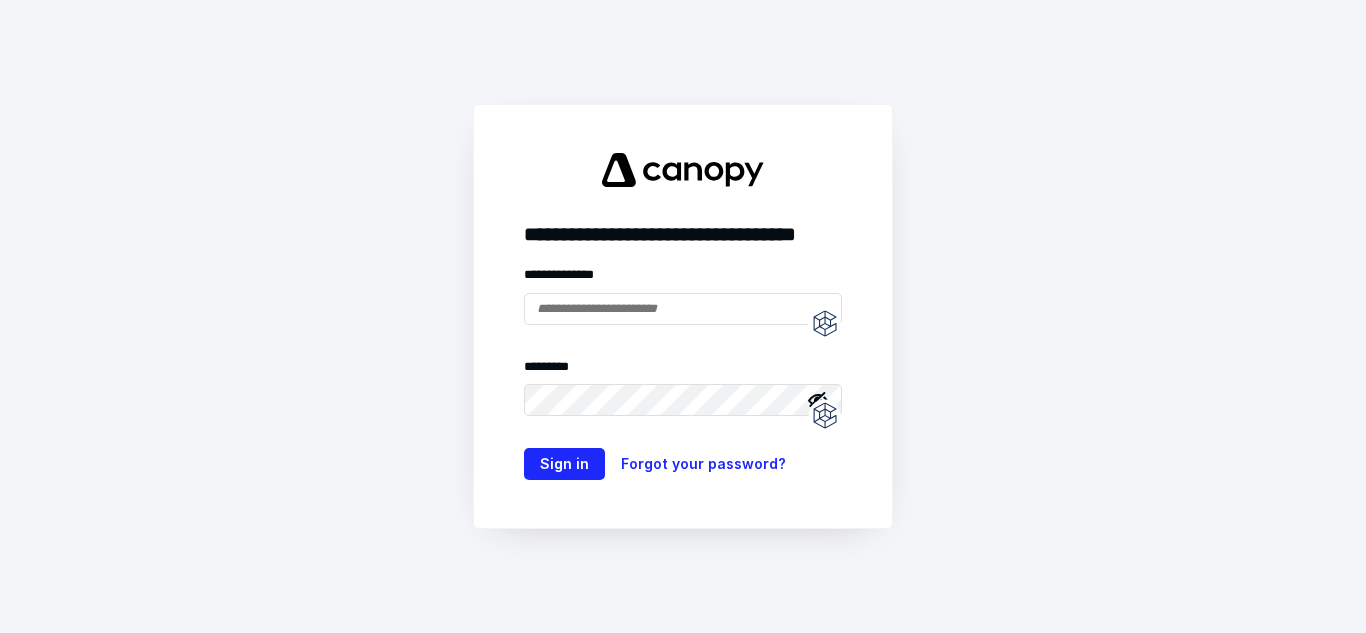 type on "**********" 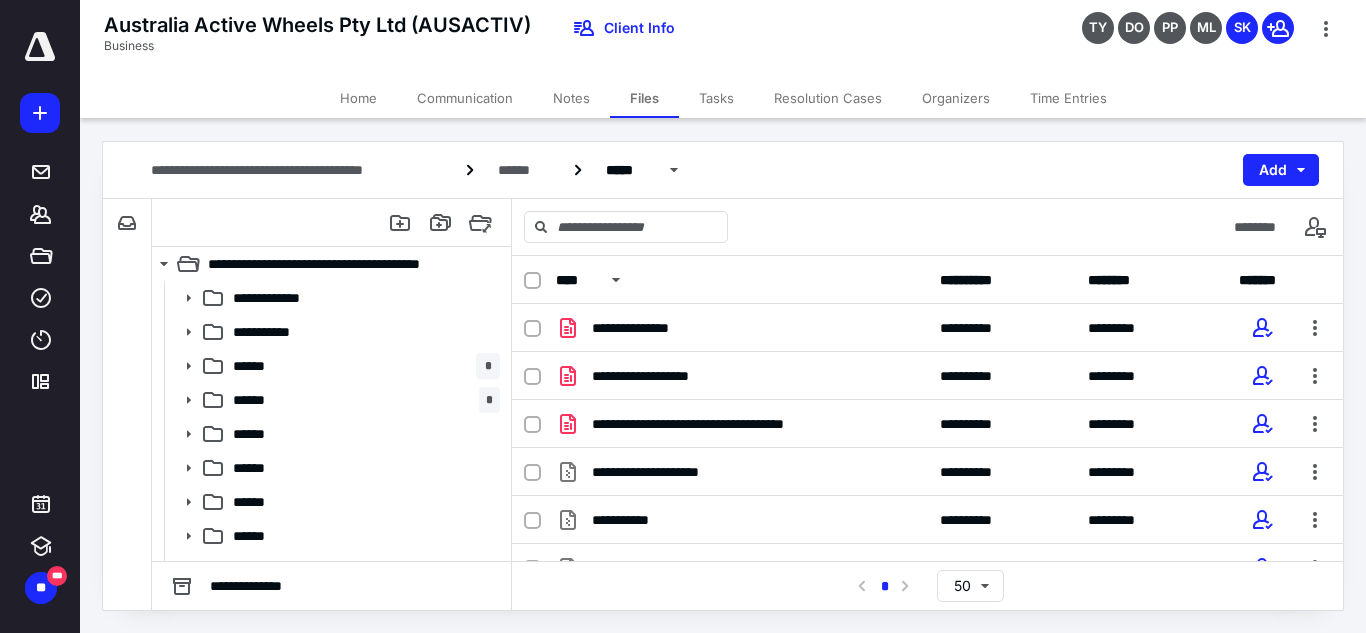 scroll, scrollTop: 0, scrollLeft: 0, axis: both 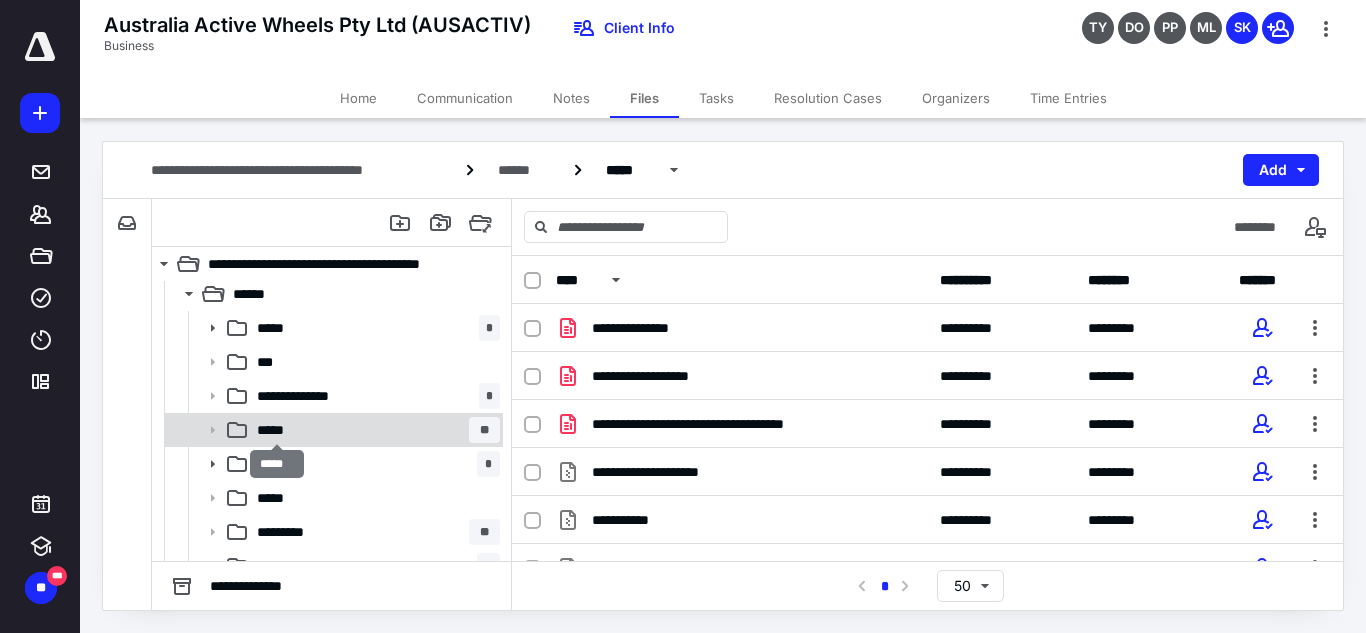click on "*****" at bounding box center [276, 430] 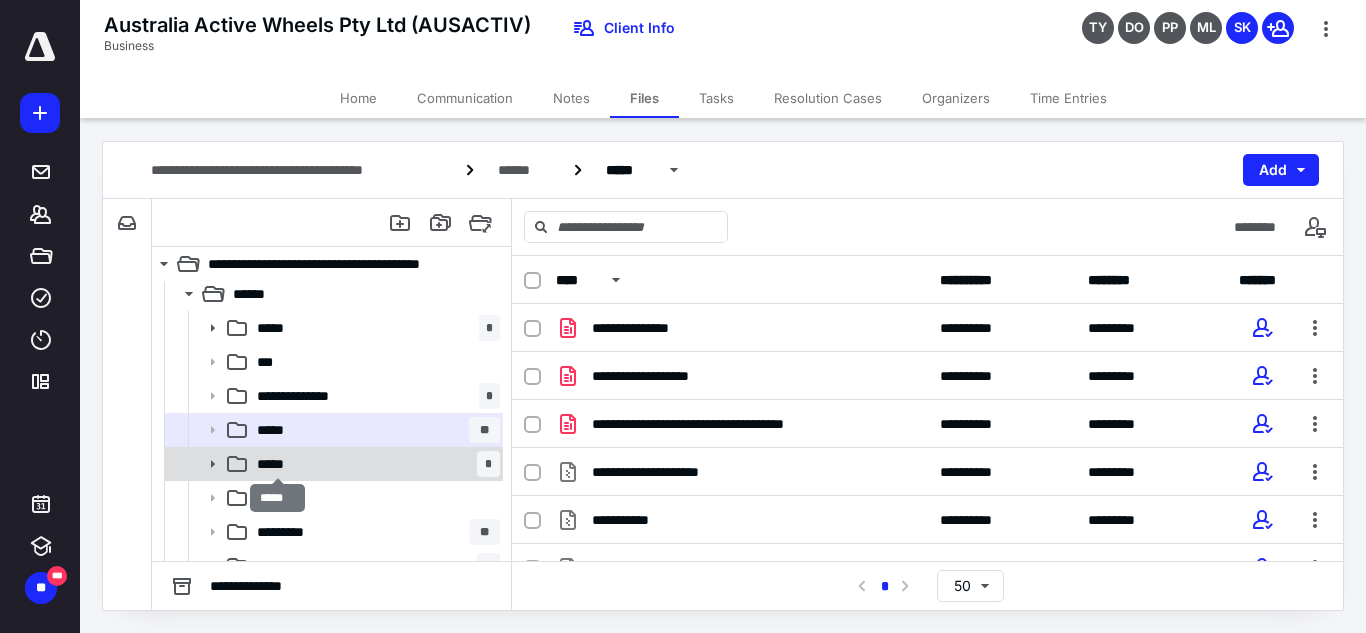 click on "*****" at bounding box center [277, 464] 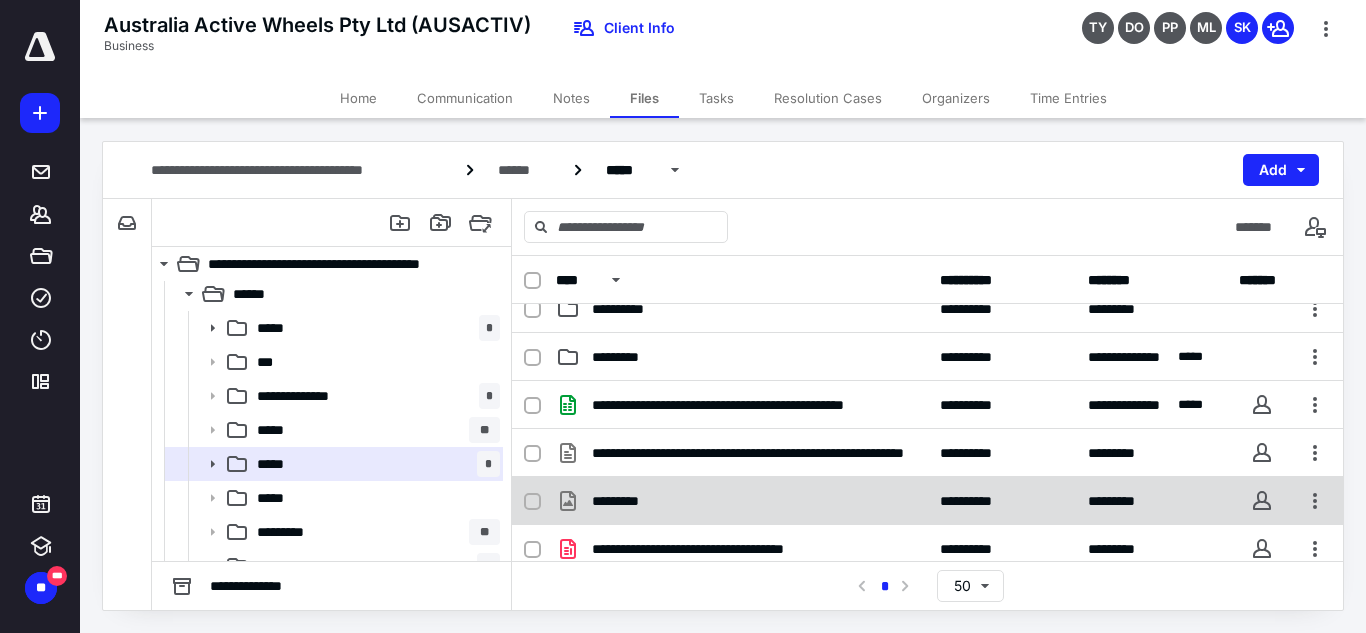 scroll, scrollTop: 0, scrollLeft: 0, axis: both 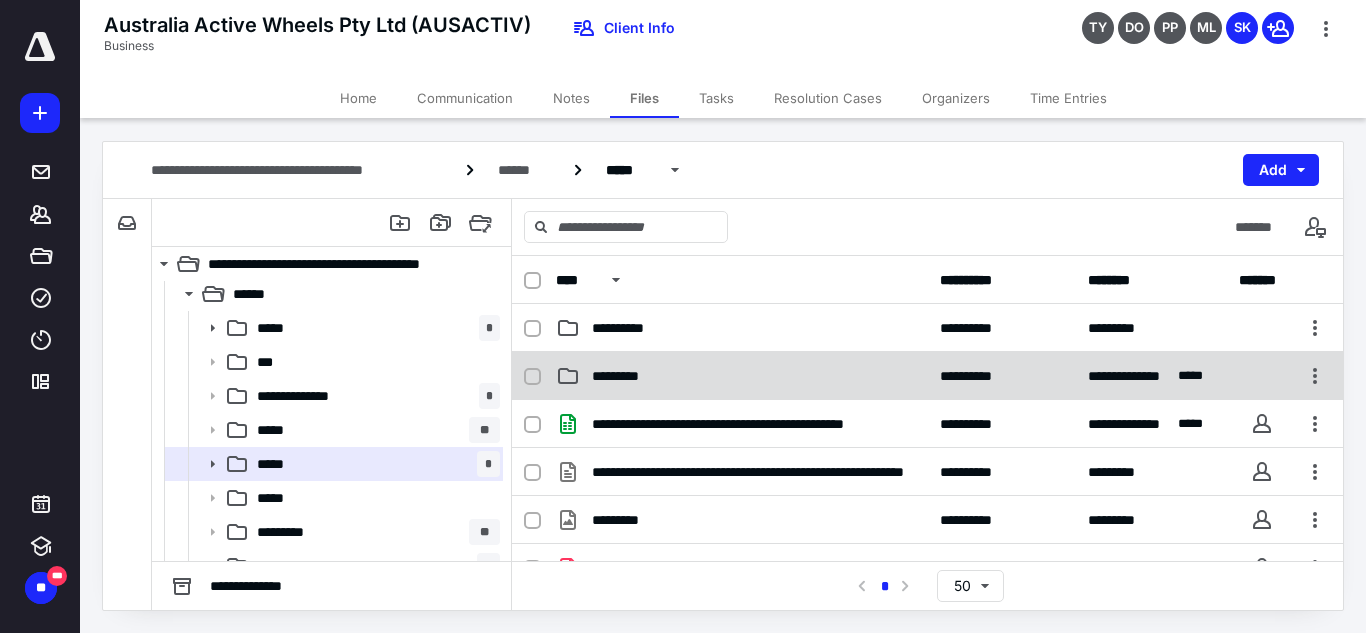click on "*********" at bounding box center (742, 376) 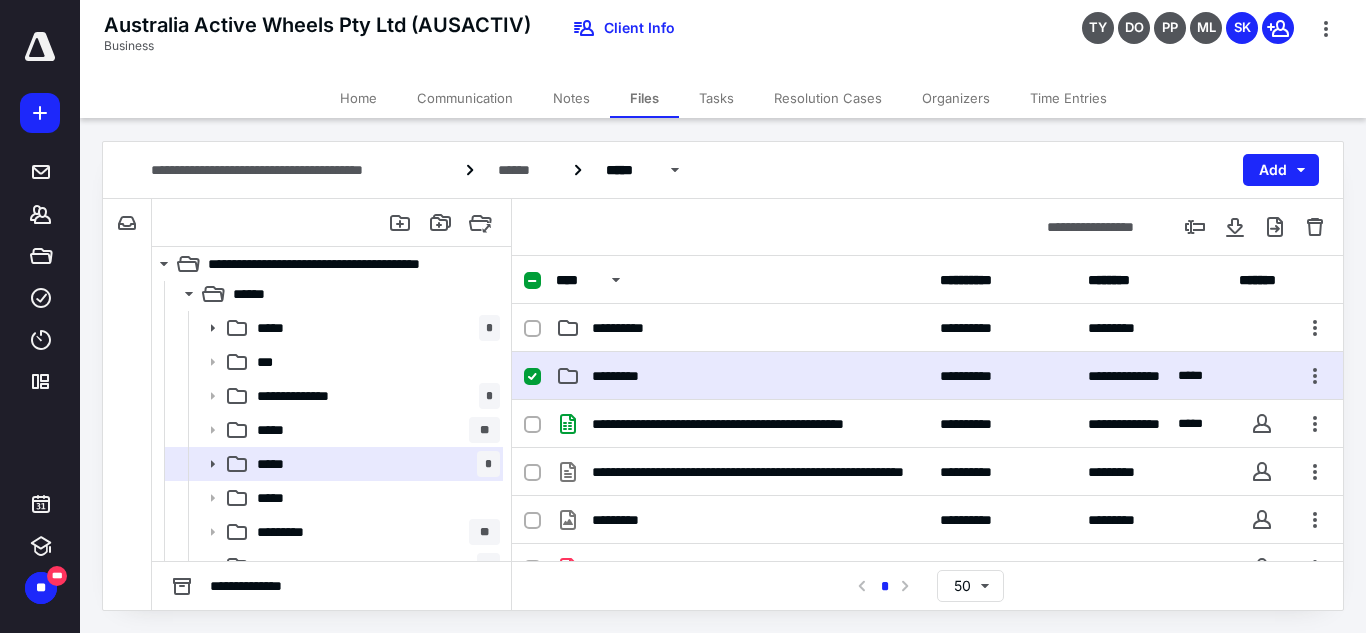 click on "*********" at bounding box center [742, 376] 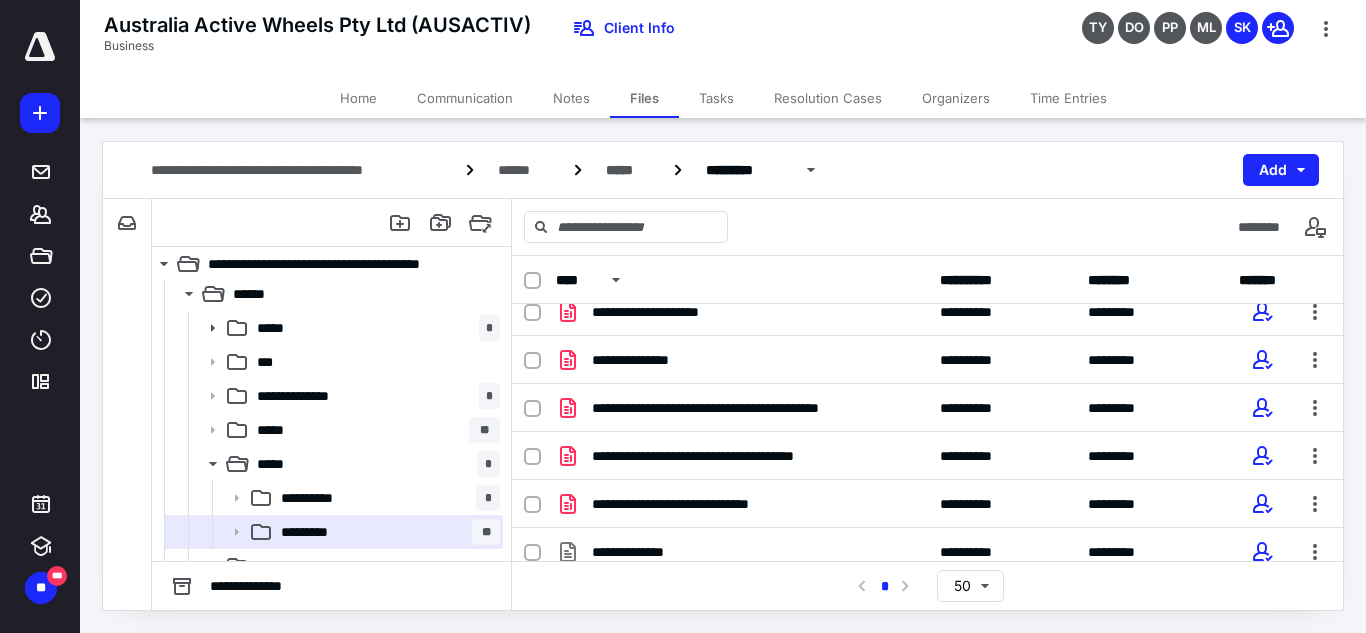 scroll, scrollTop: 0, scrollLeft: 0, axis: both 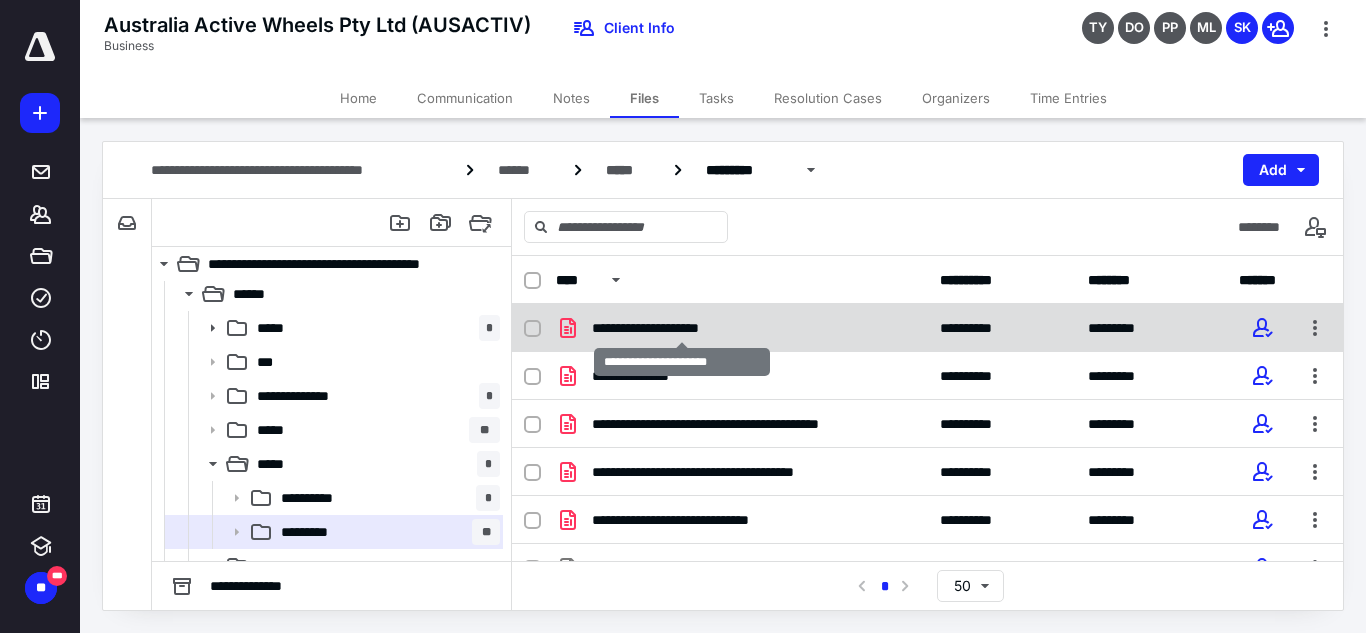 click on "**********" at bounding box center (681, 328) 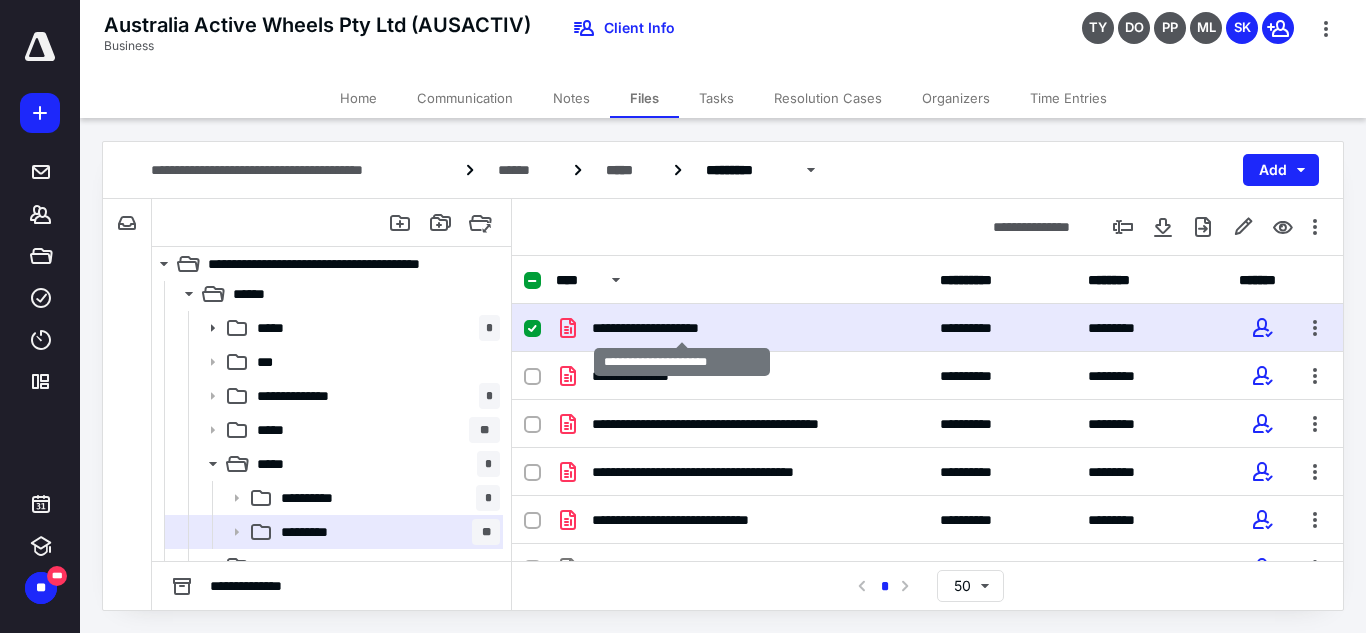 click on "**********" at bounding box center [681, 328] 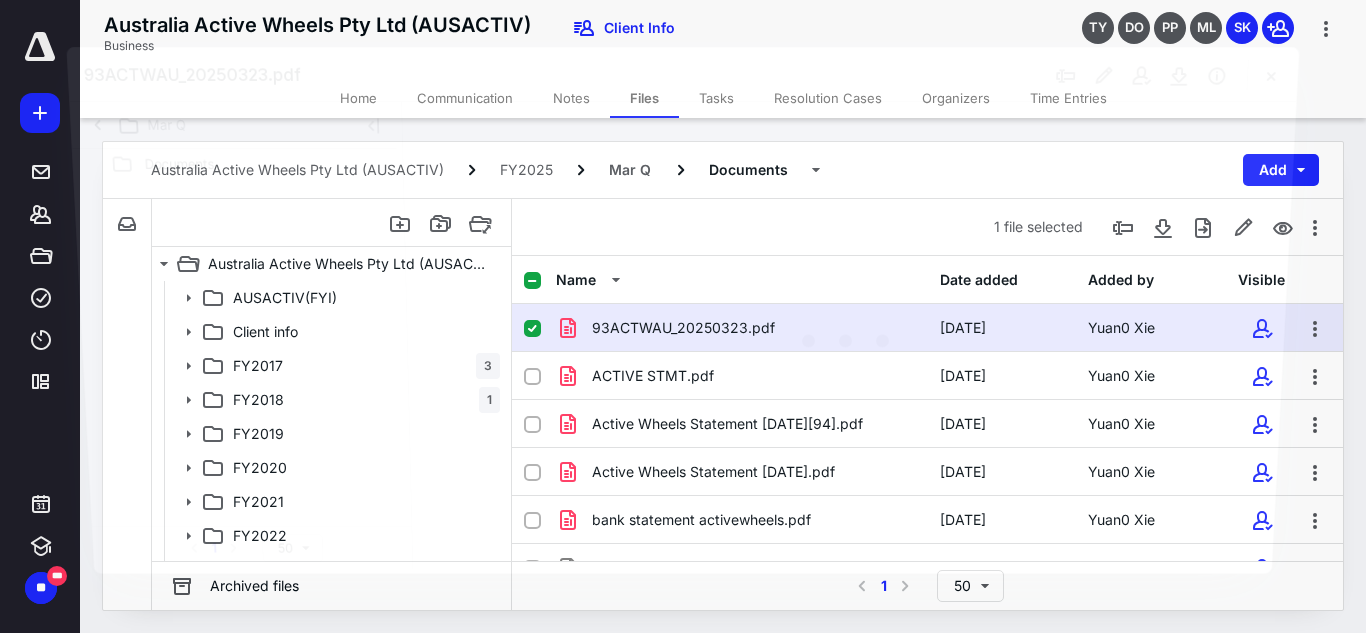 scroll, scrollTop: 344, scrollLeft: 0, axis: vertical 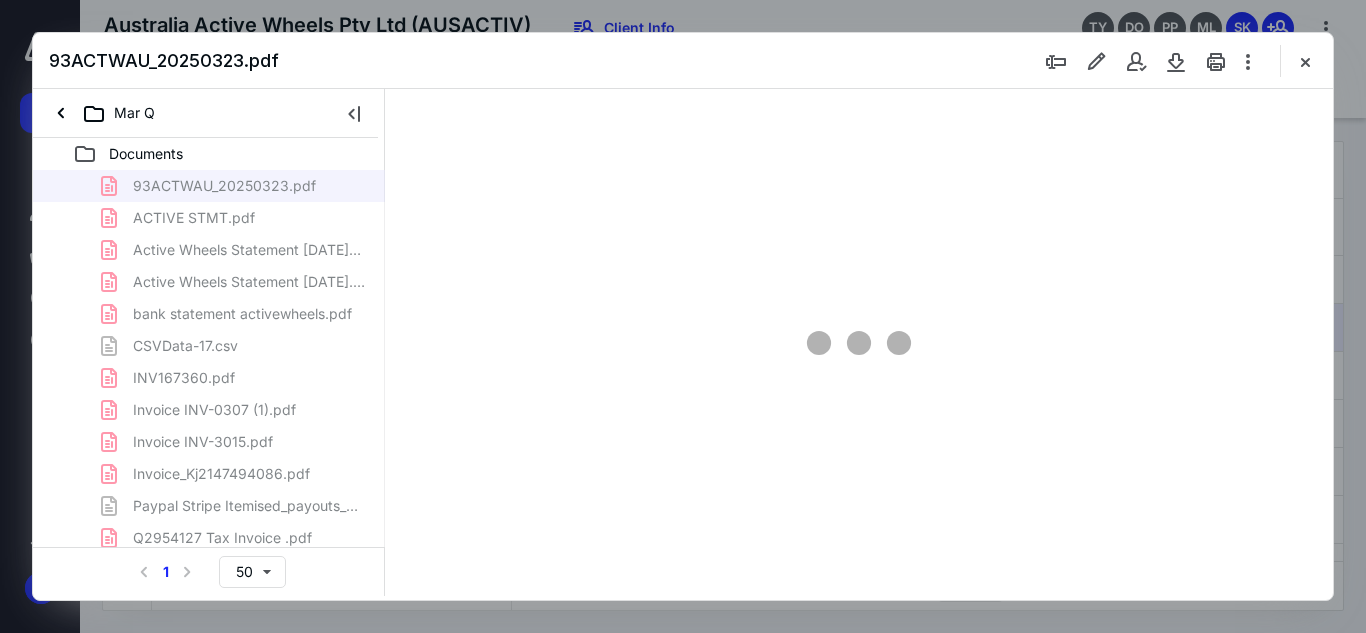 type on "72" 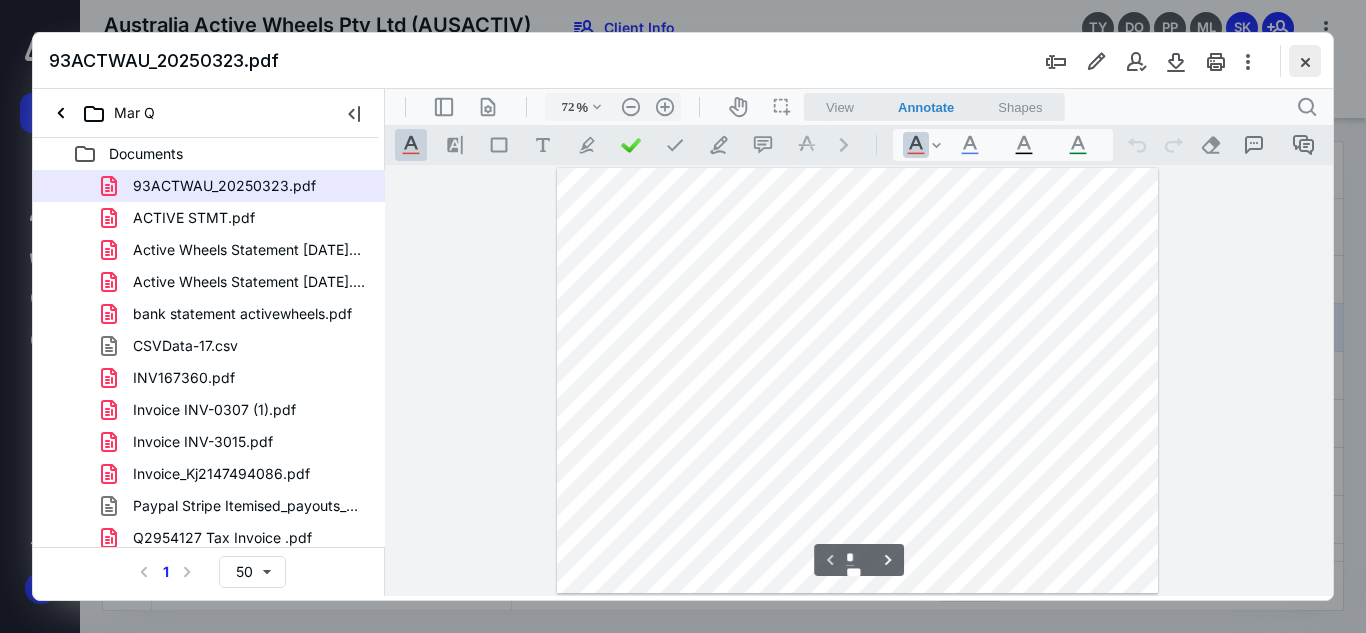 click at bounding box center (1305, 61) 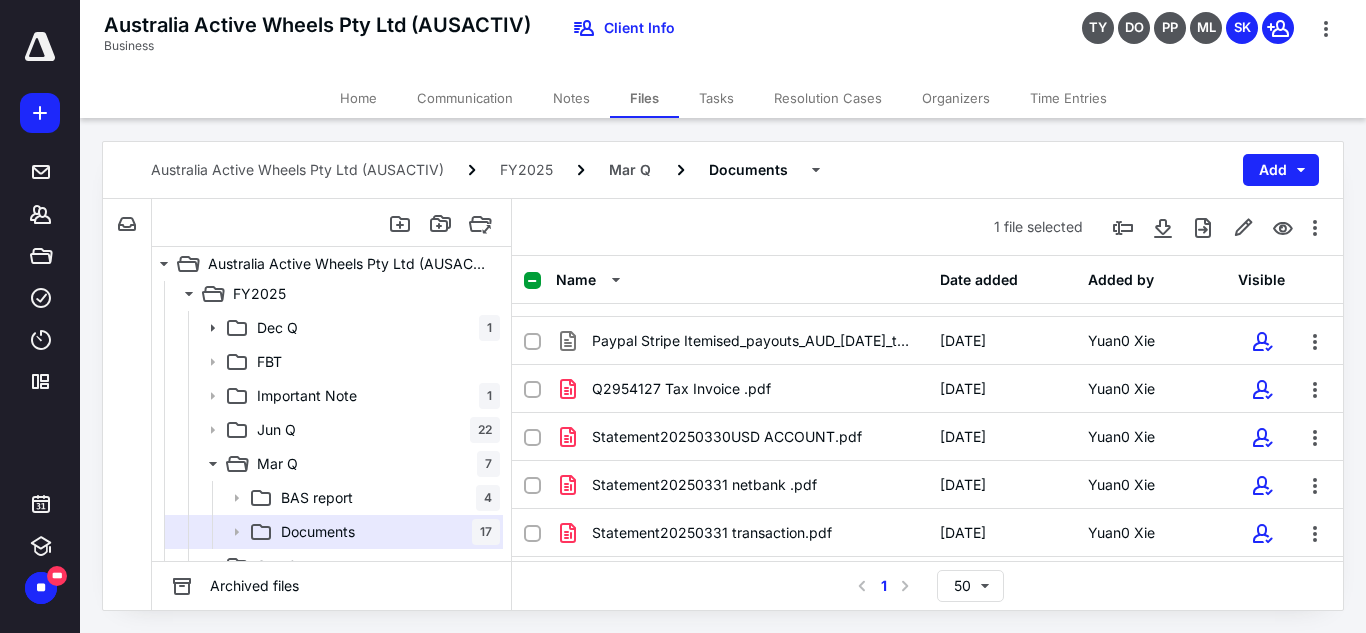 scroll, scrollTop: 452, scrollLeft: 0, axis: vertical 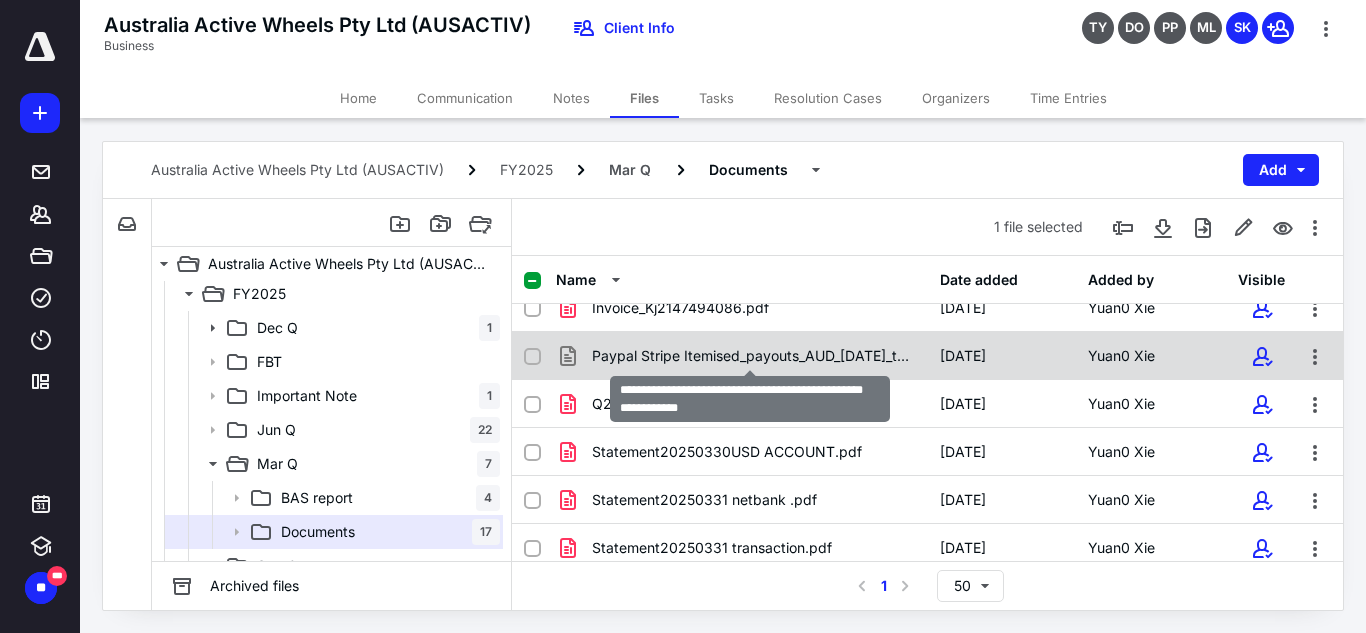 click on "Paypal Stripe Itemised_payouts_AUD_[DATE]_to_[DATE].csv" at bounding box center (754, 356) 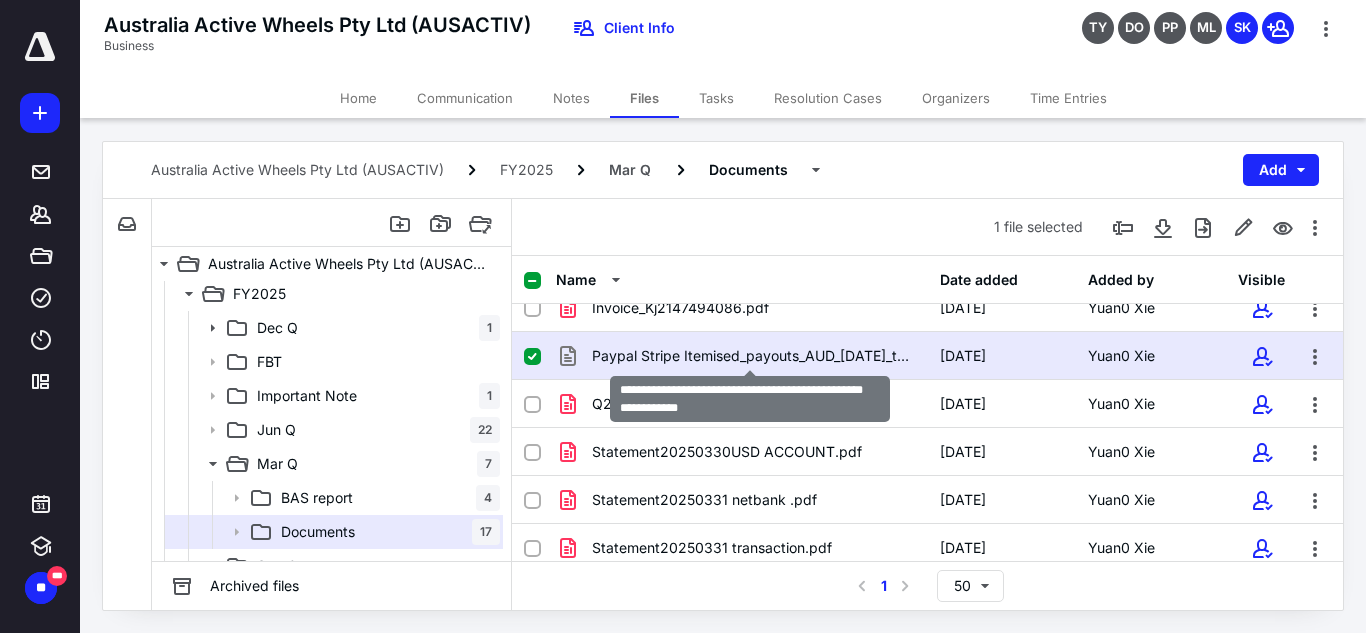 click on "Paypal Stripe Itemised_payouts_AUD_[DATE]_to_[DATE].csv" at bounding box center [754, 356] 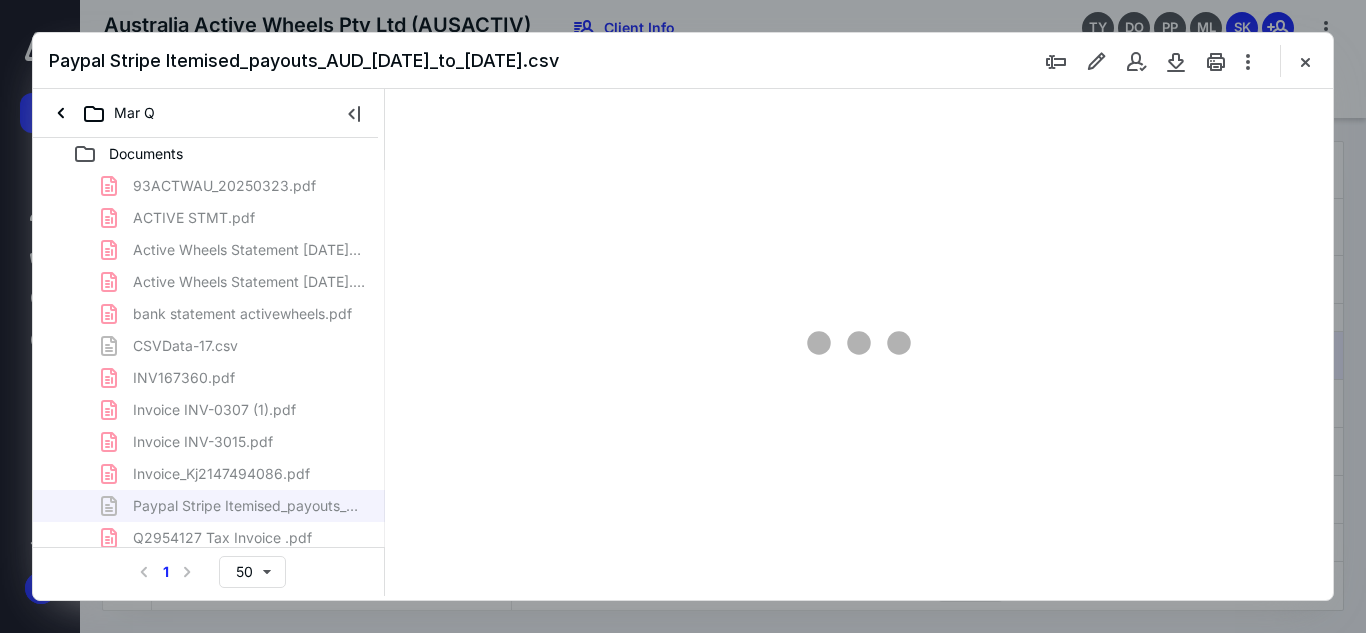 scroll, scrollTop: 0, scrollLeft: 0, axis: both 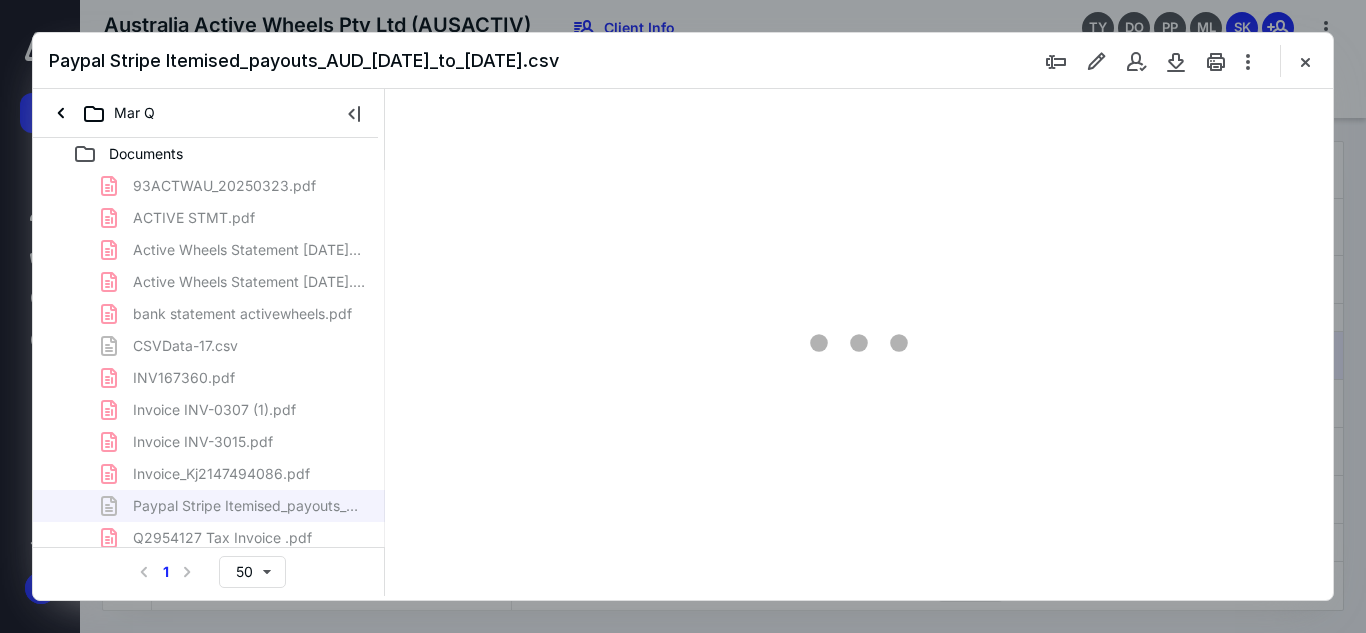 type on "54" 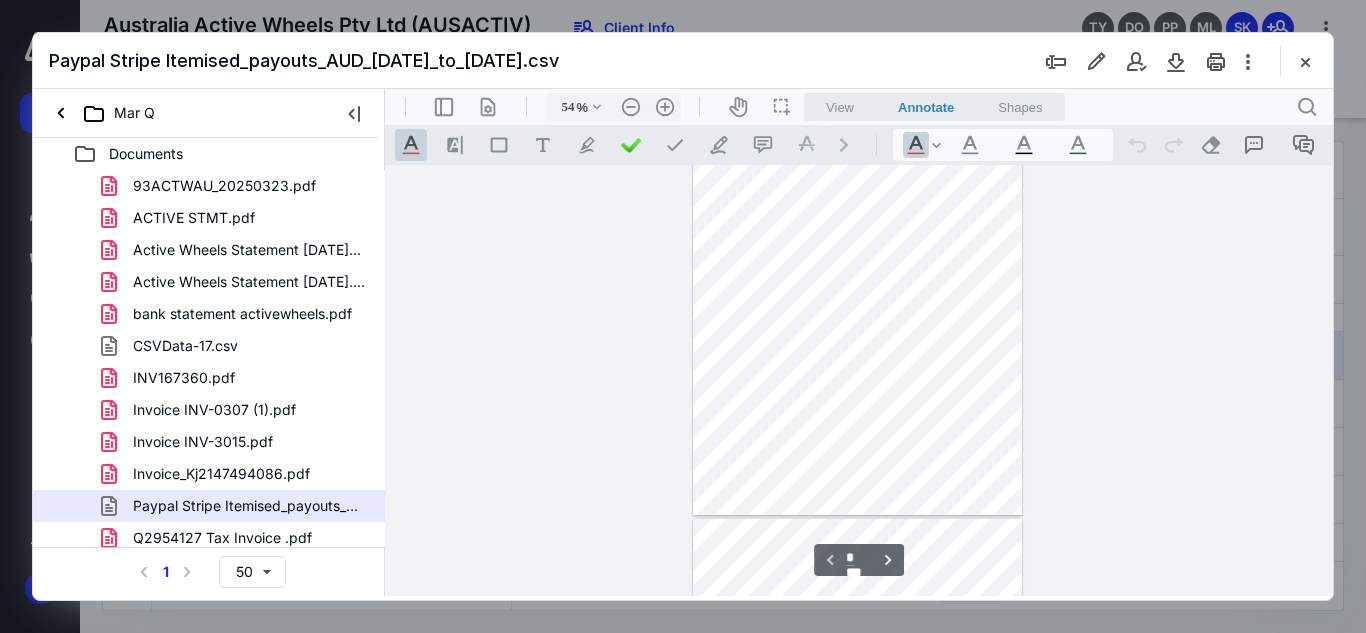 scroll, scrollTop: 0, scrollLeft: 0, axis: both 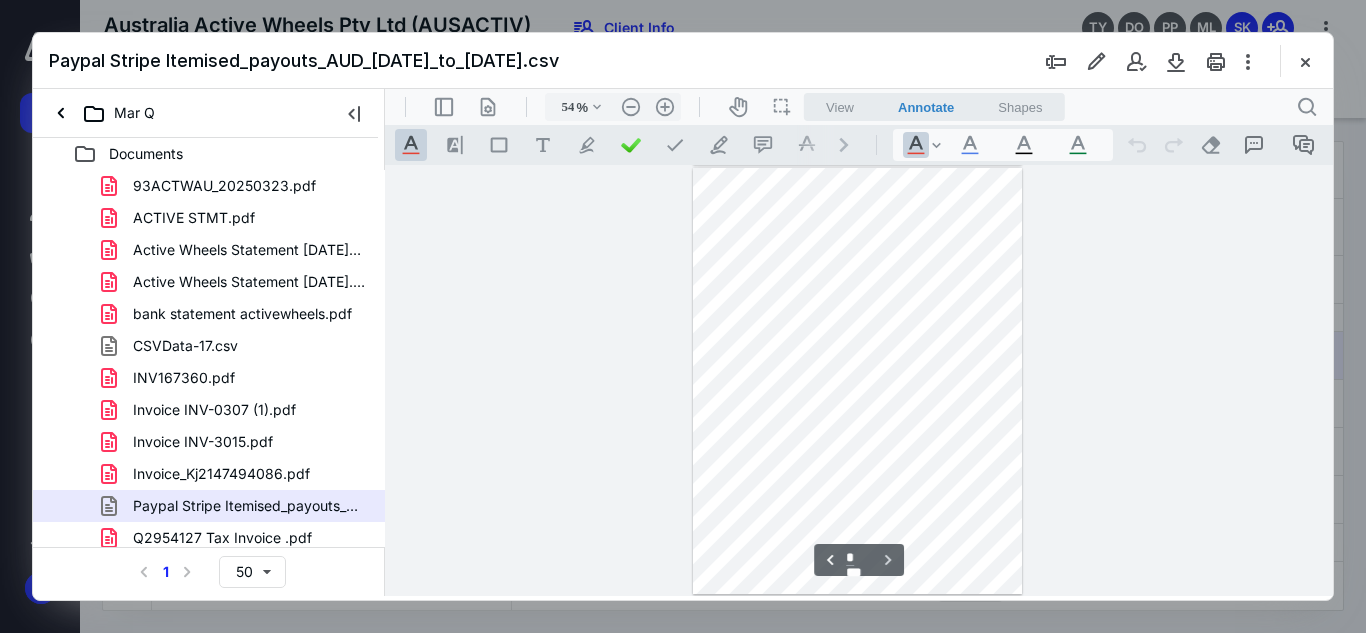 type on "*" 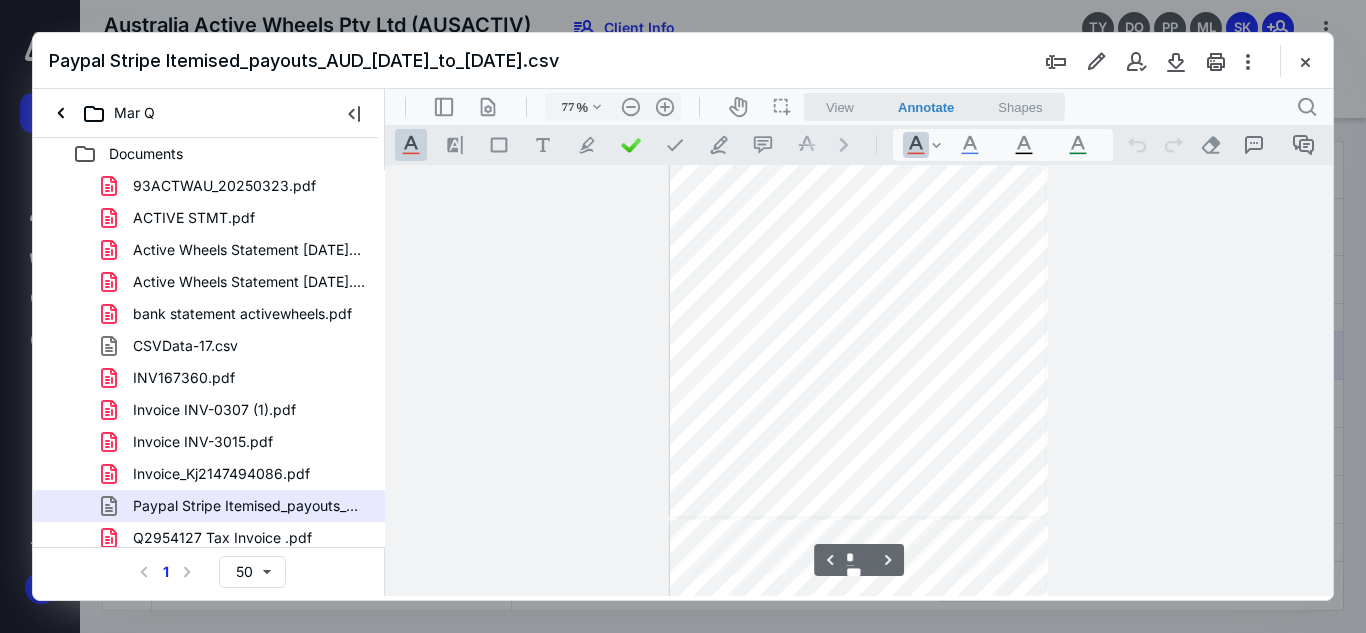 scroll, scrollTop: 969, scrollLeft: 0, axis: vertical 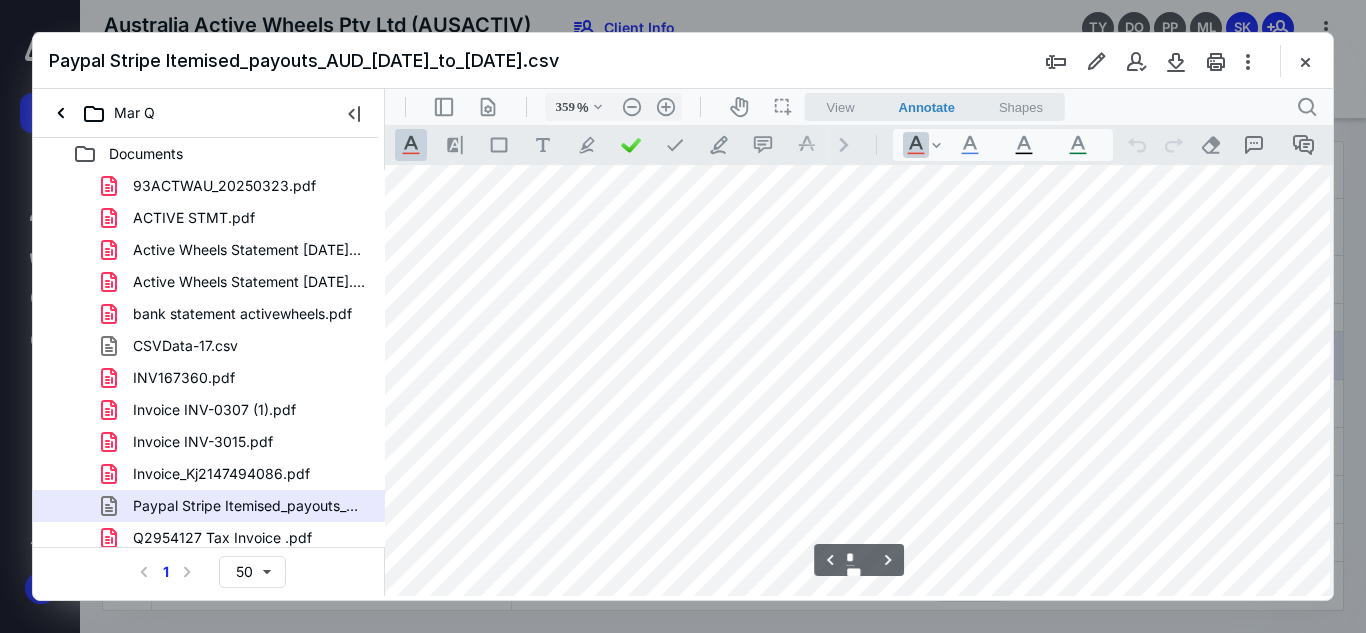 type on "459" 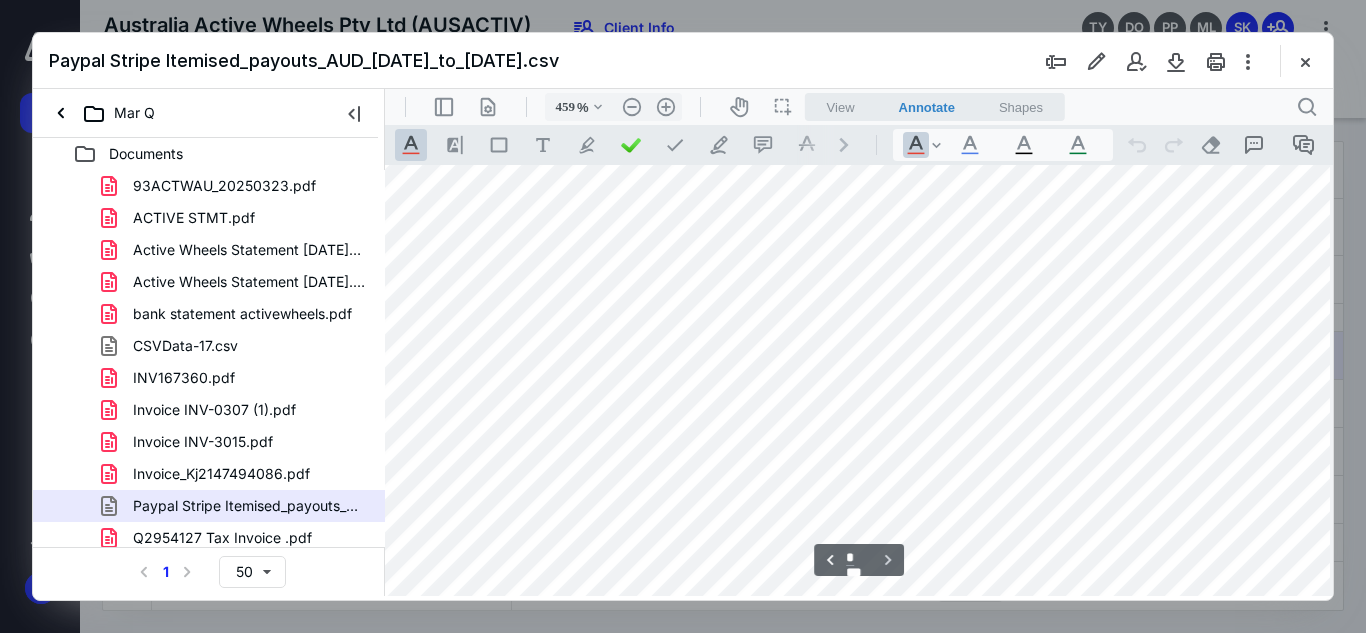 type on "*" 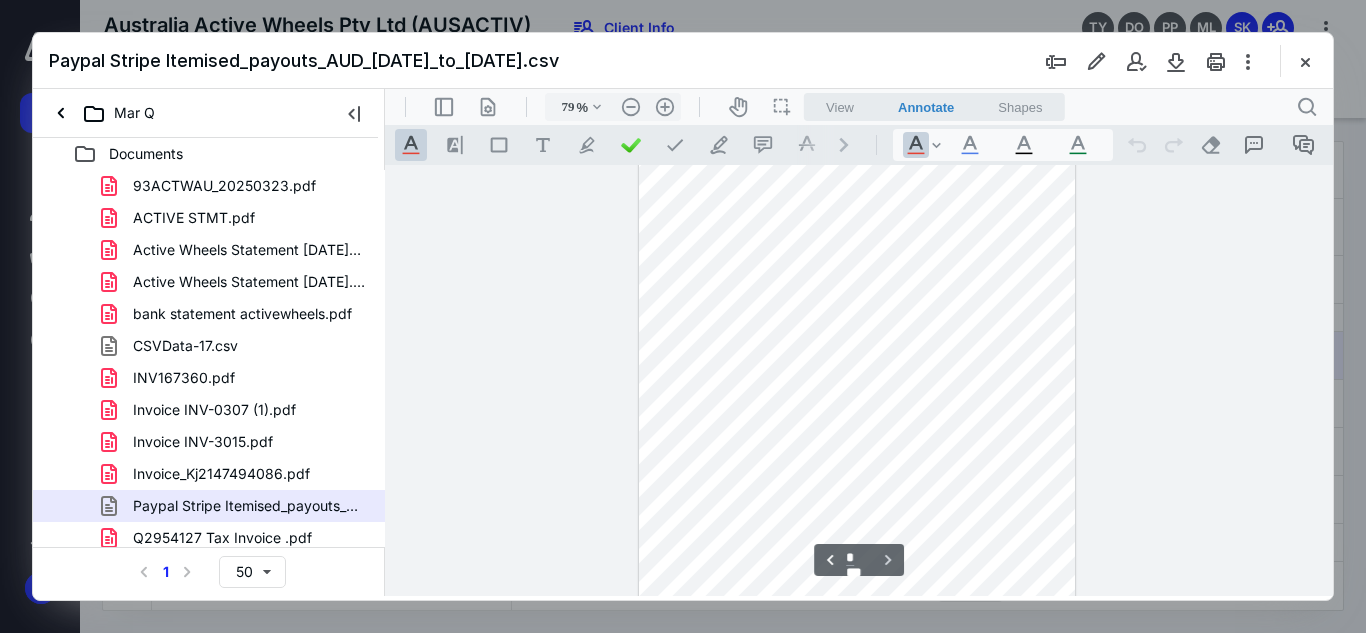 scroll, scrollTop: 2279, scrollLeft: 0, axis: vertical 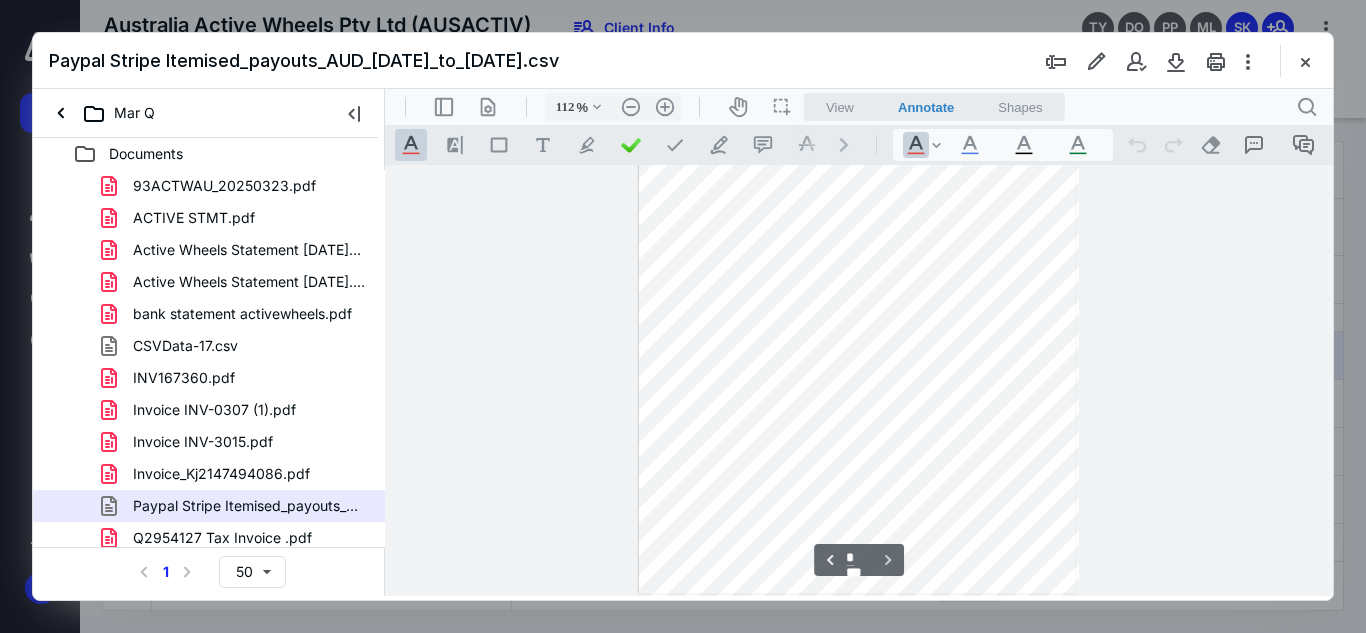 type on "137" 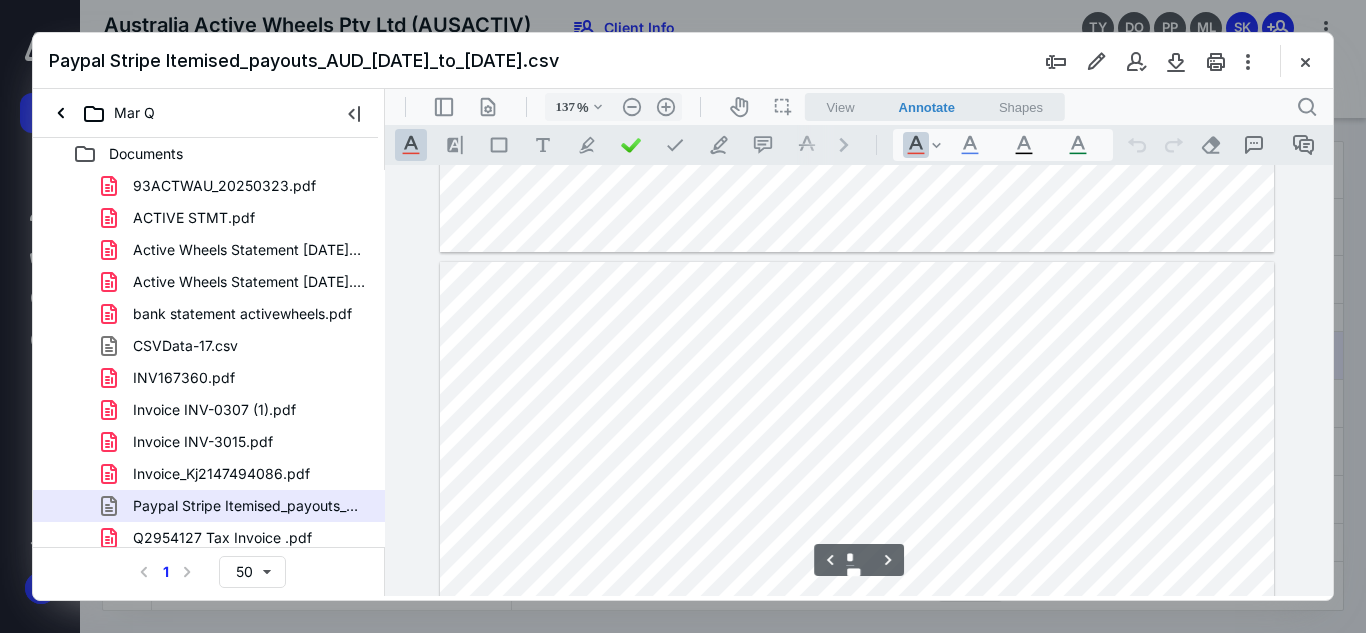 type on "*" 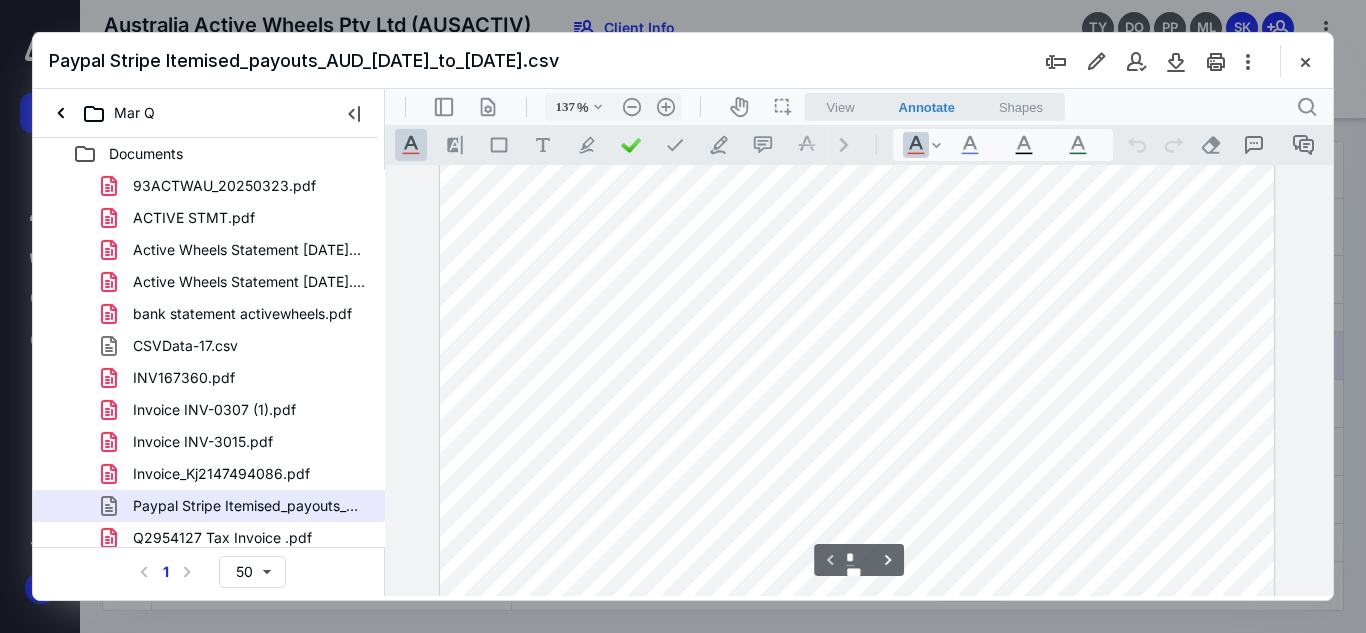 scroll, scrollTop: 0, scrollLeft: 0, axis: both 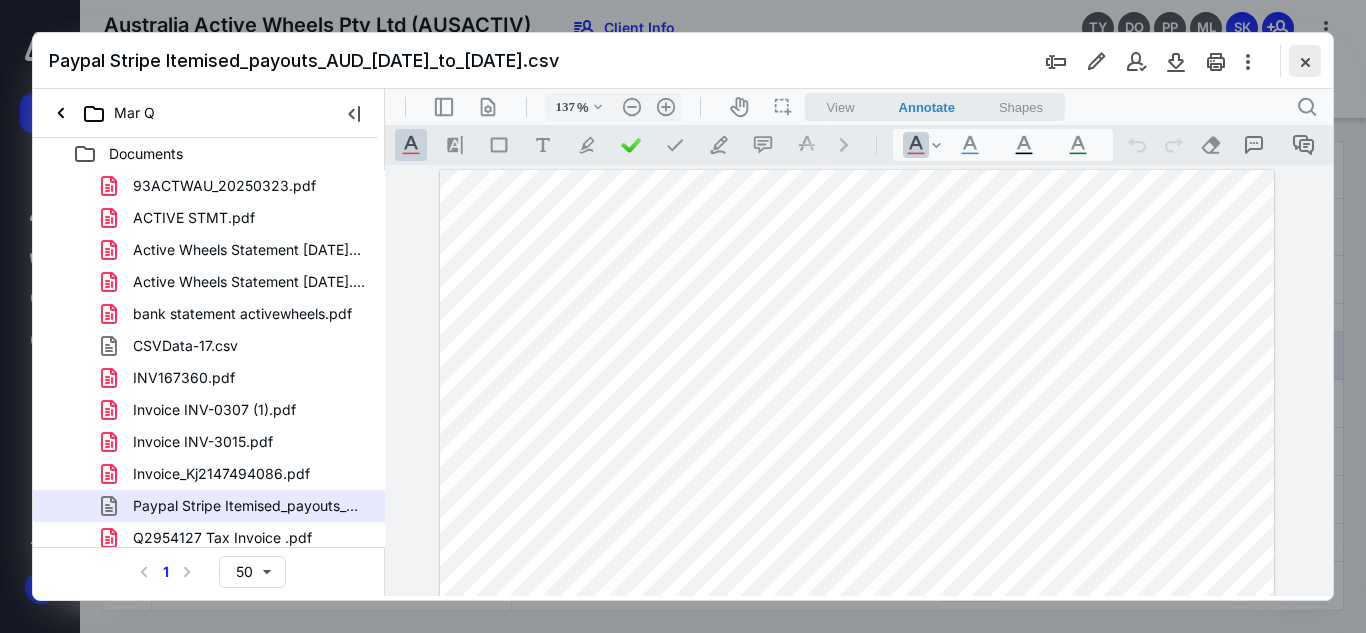 click at bounding box center [1305, 61] 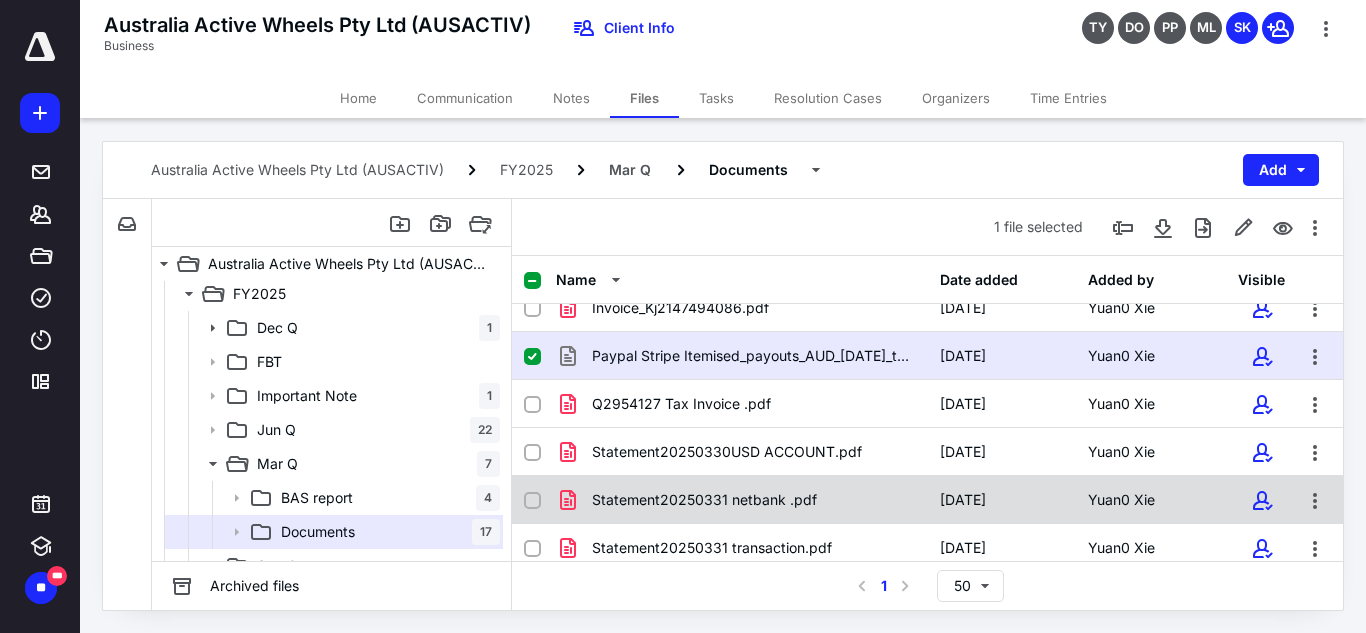 scroll, scrollTop: 559, scrollLeft: 0, axis: vertical 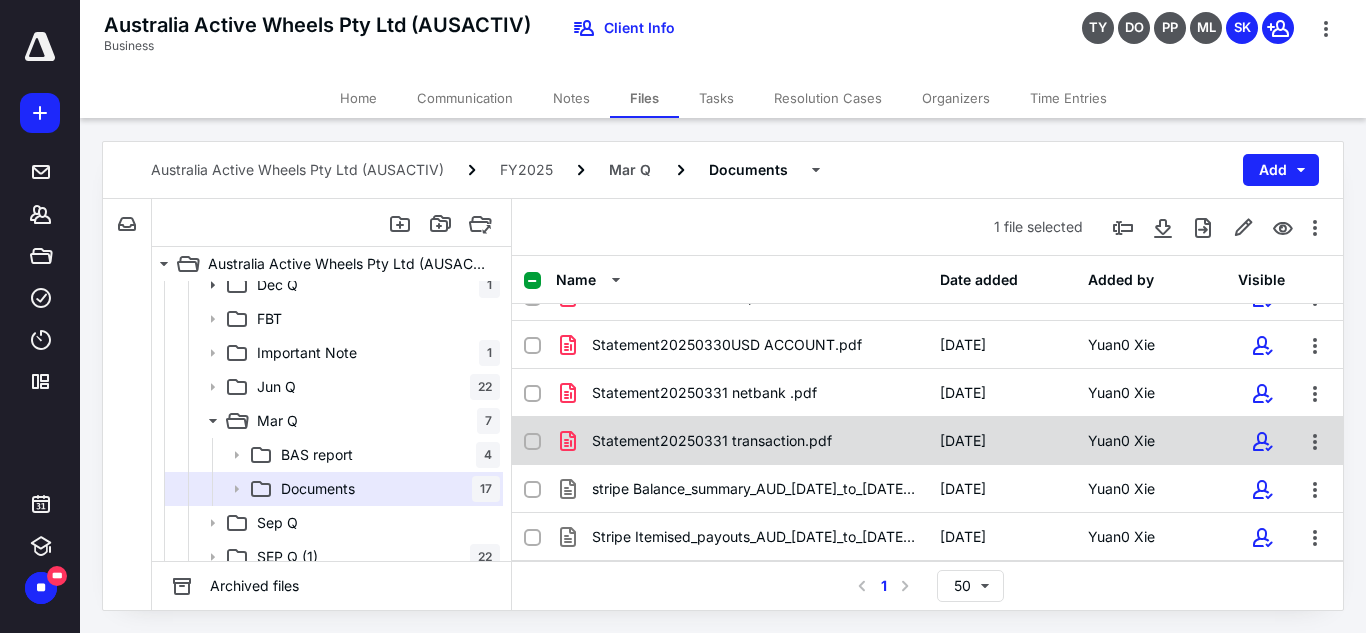 click on "Statement20250331 transaction.pdf [DATE] Yuan0 Xie" at bounding box center (927, 441) 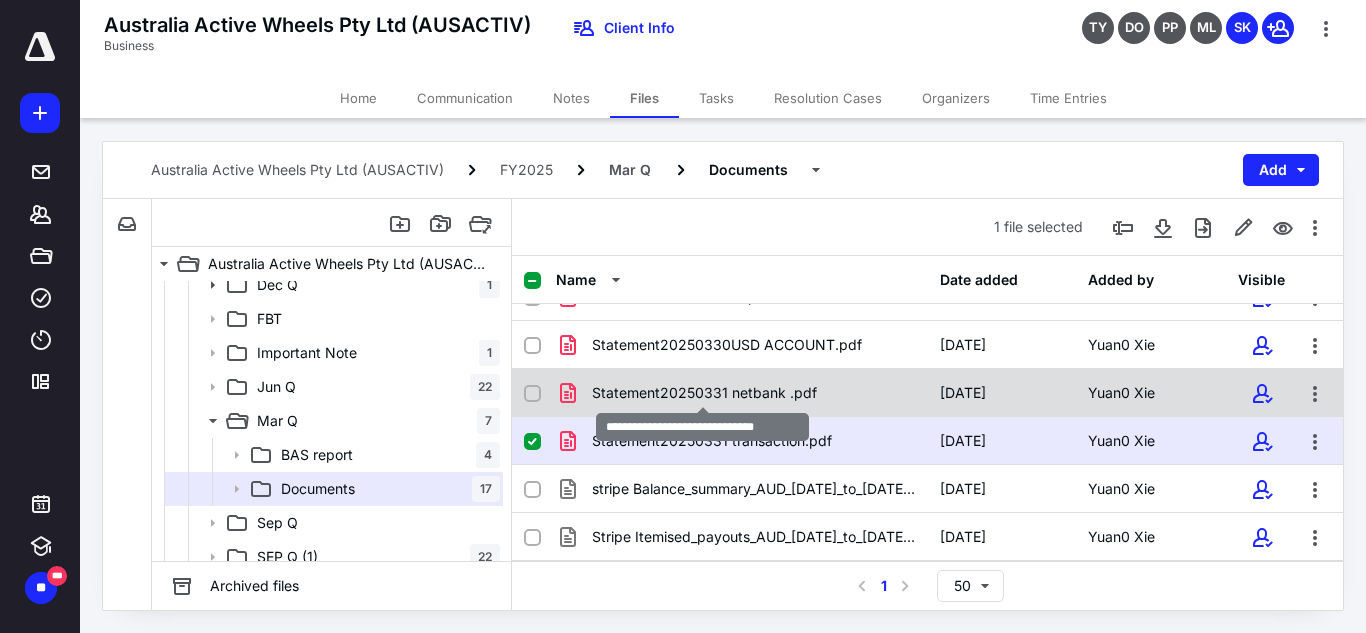 click on "Statement20250331 netbank .pdf" at bounding box center (704, 393) 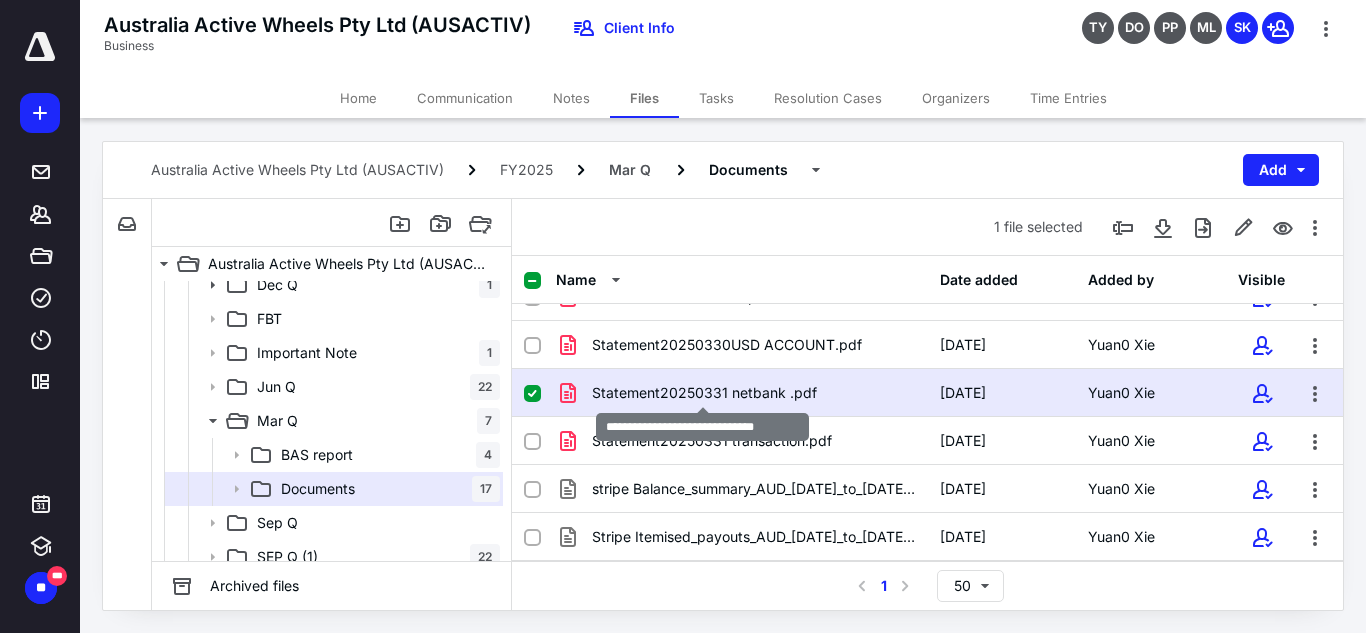 click on "Statement20250331 netbank .pdf" at bounding box center (704, 393) 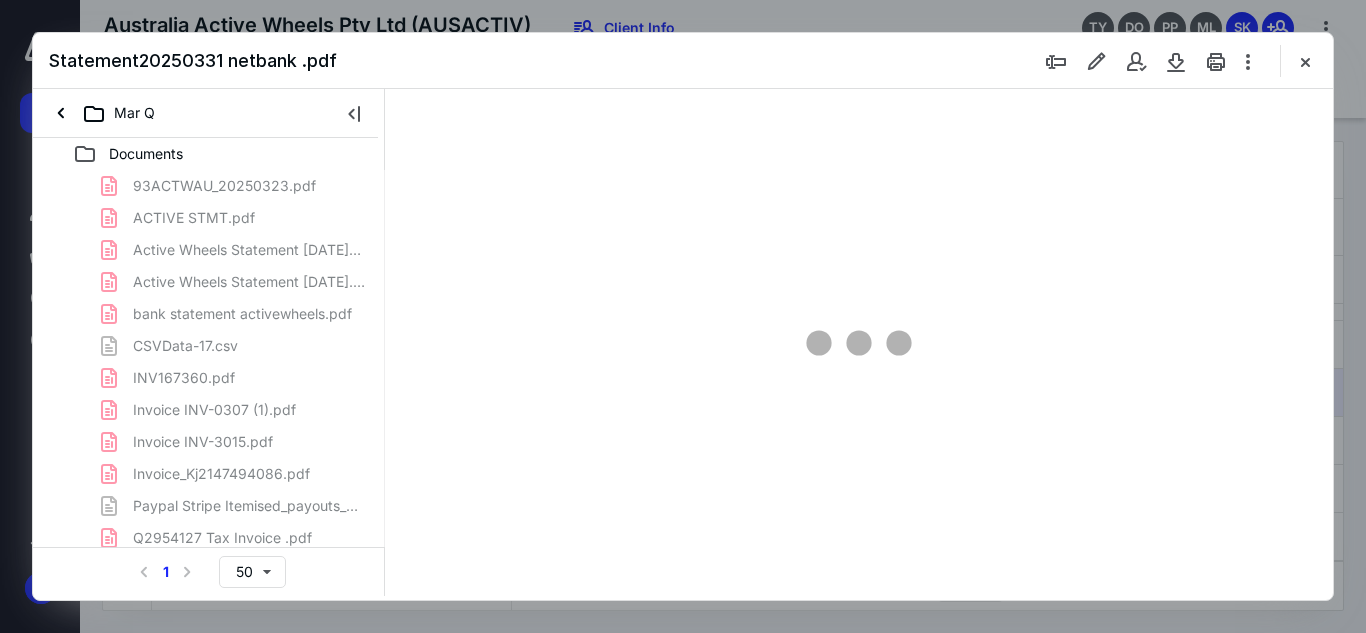 scroll, scrollTop: 0, scrollLeft: 0, axis: both 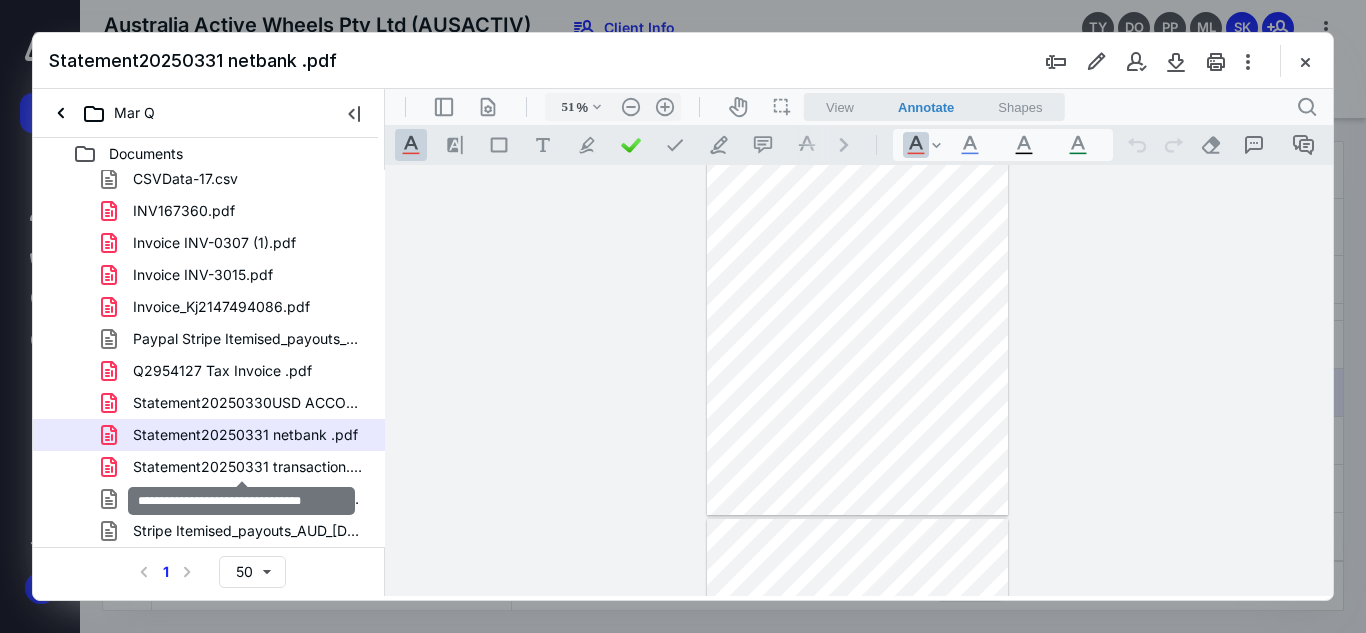 click on "Statement20250331 transaction.pdf" at bounding box center [249, 467] 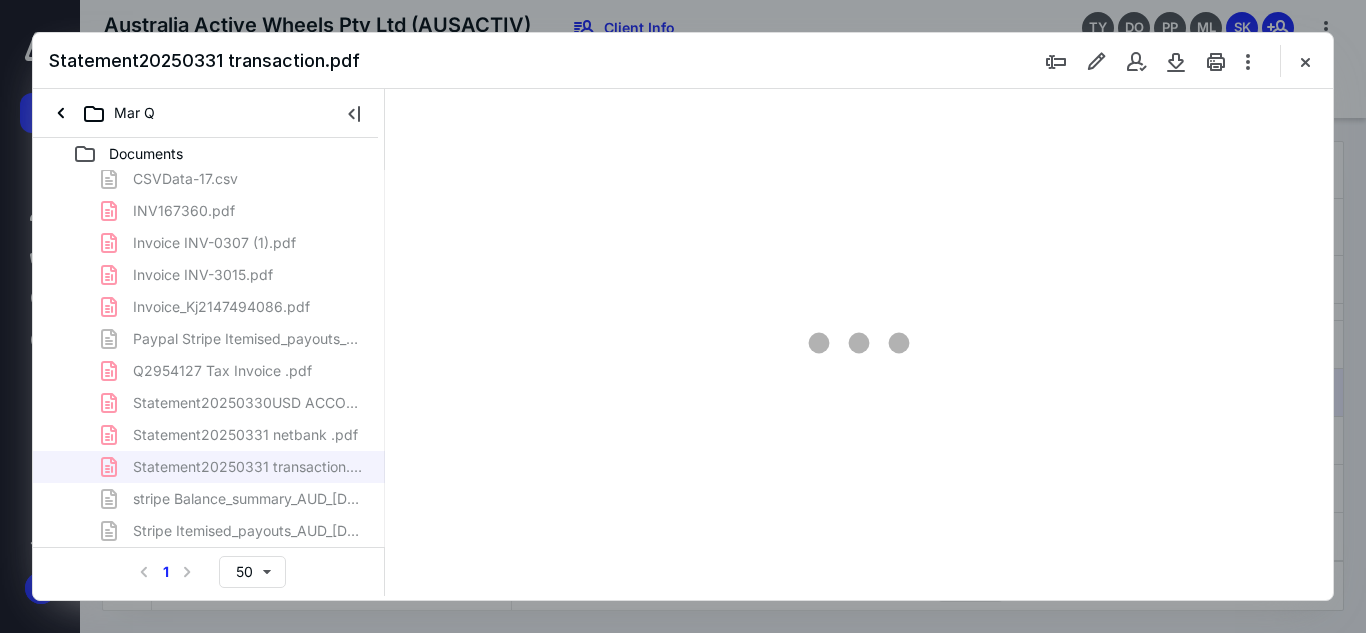 scroll, scrollTop: 78, scrollLeft: 0, axis: vertical 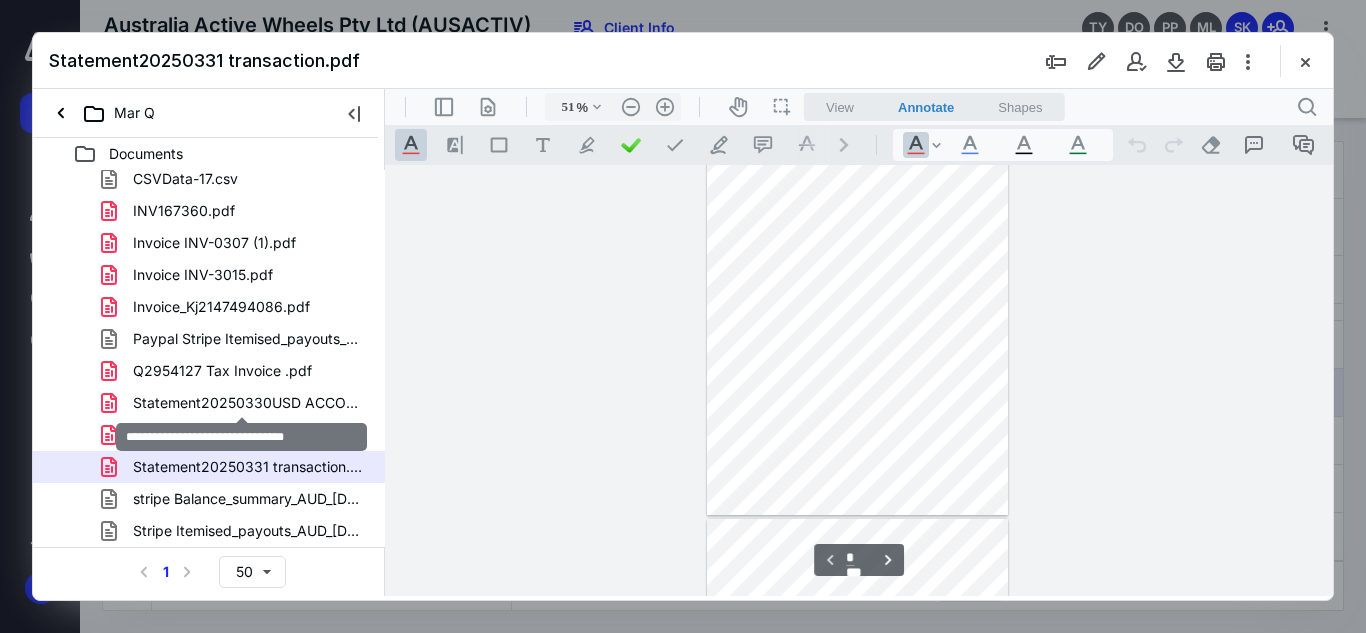 click on "Statement20250330USD ACCOUNT.pdf" at bounding box center (249, 403) 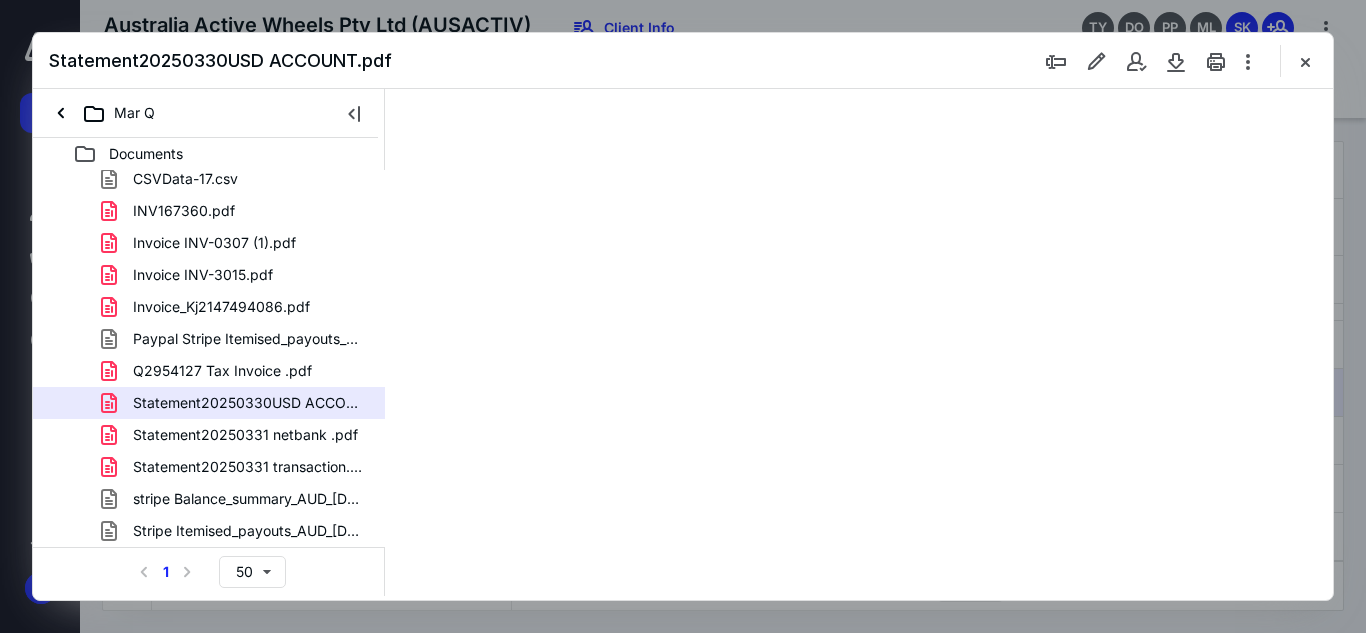 scroll, scrollTop: 78, scrollLeft: 0, axis: vertical 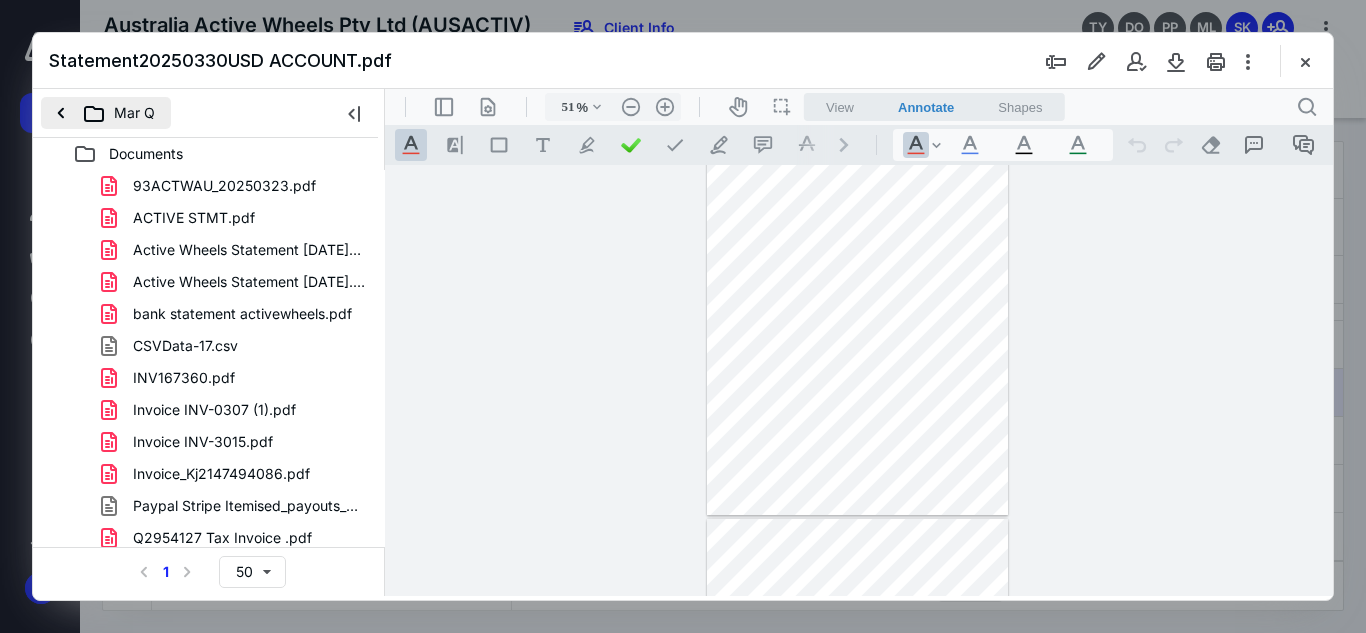 click on "Mar Q" at bounding box center (106, 113) 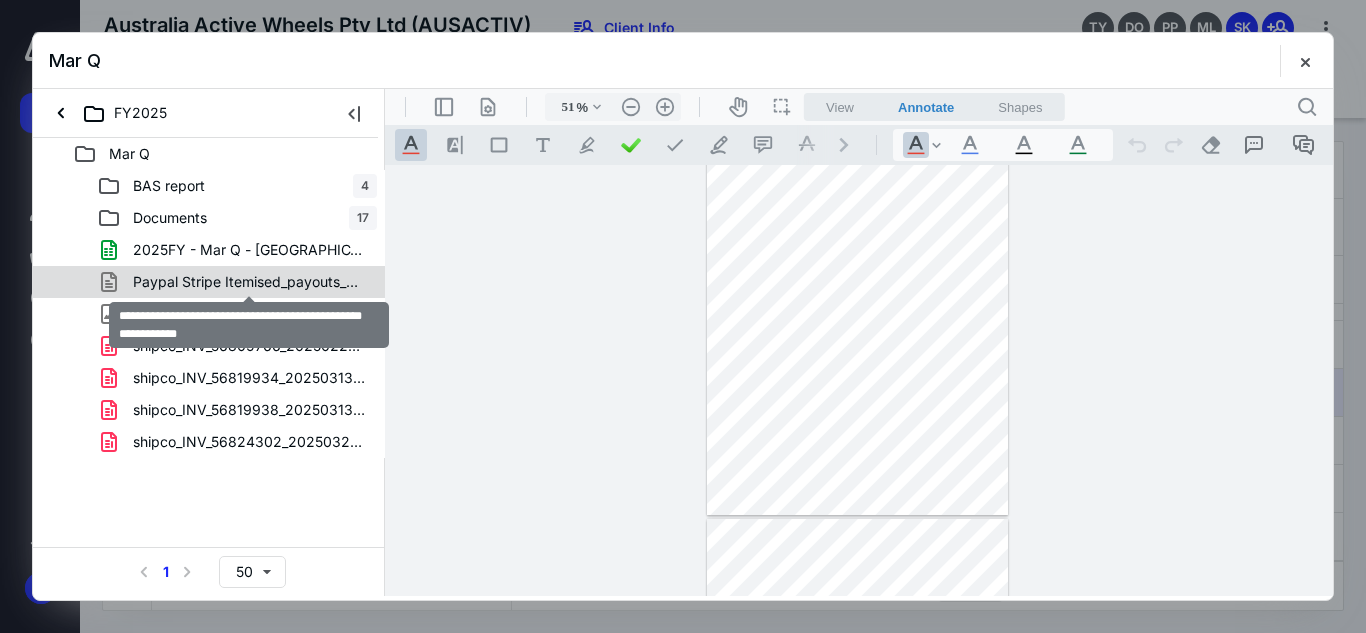 click on "Paypal Stripe Itemised_payouts_AUD_[DATE]_to_[DATE].csv" at bounding box center (249, 282) 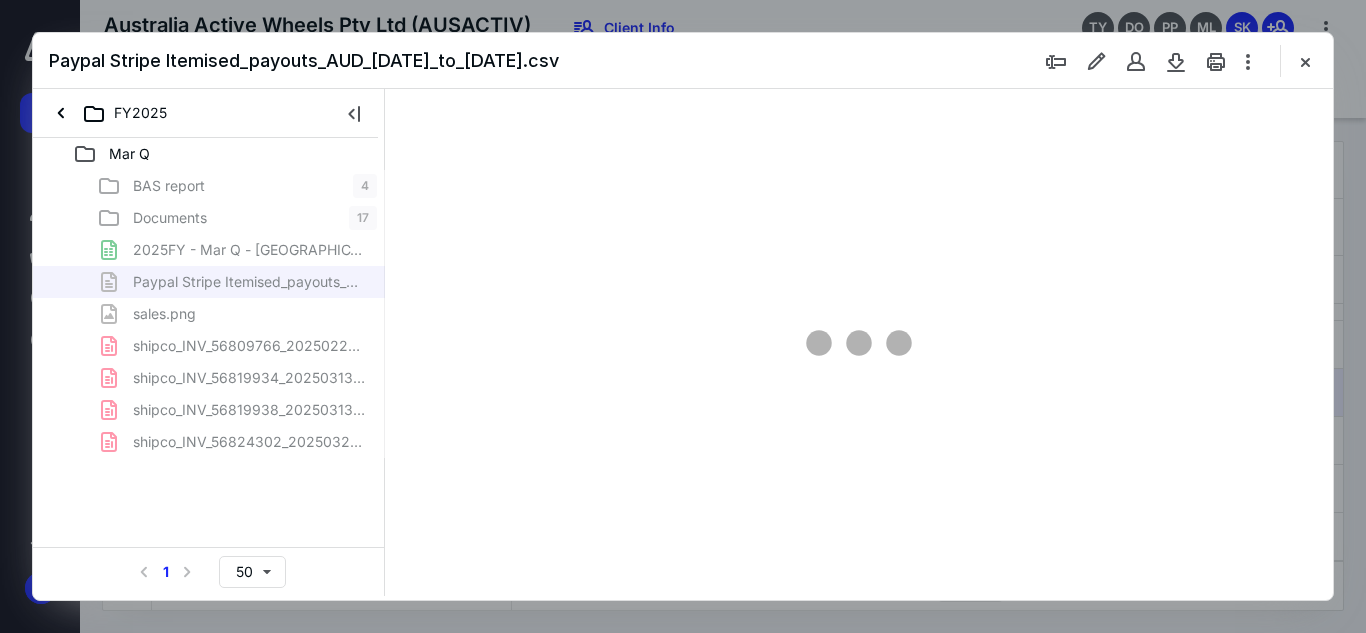 type on "54" 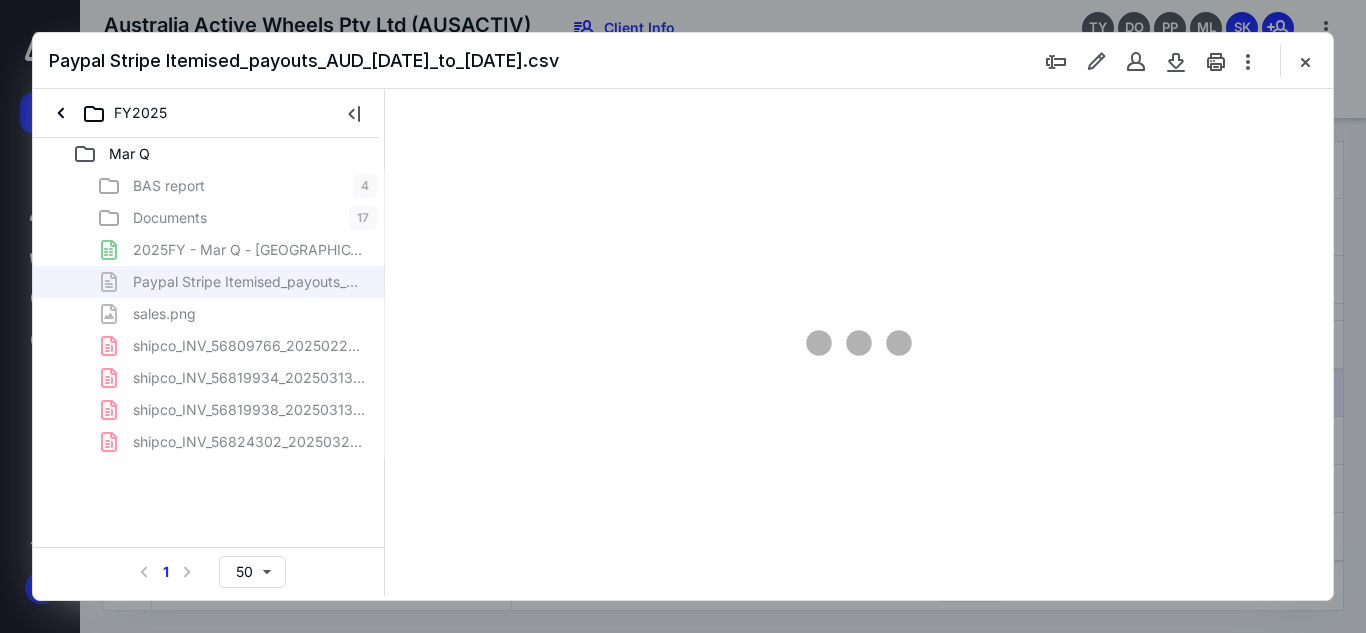 scroll, scrollTop: 78, scrollLeft: 0, axis: vertical 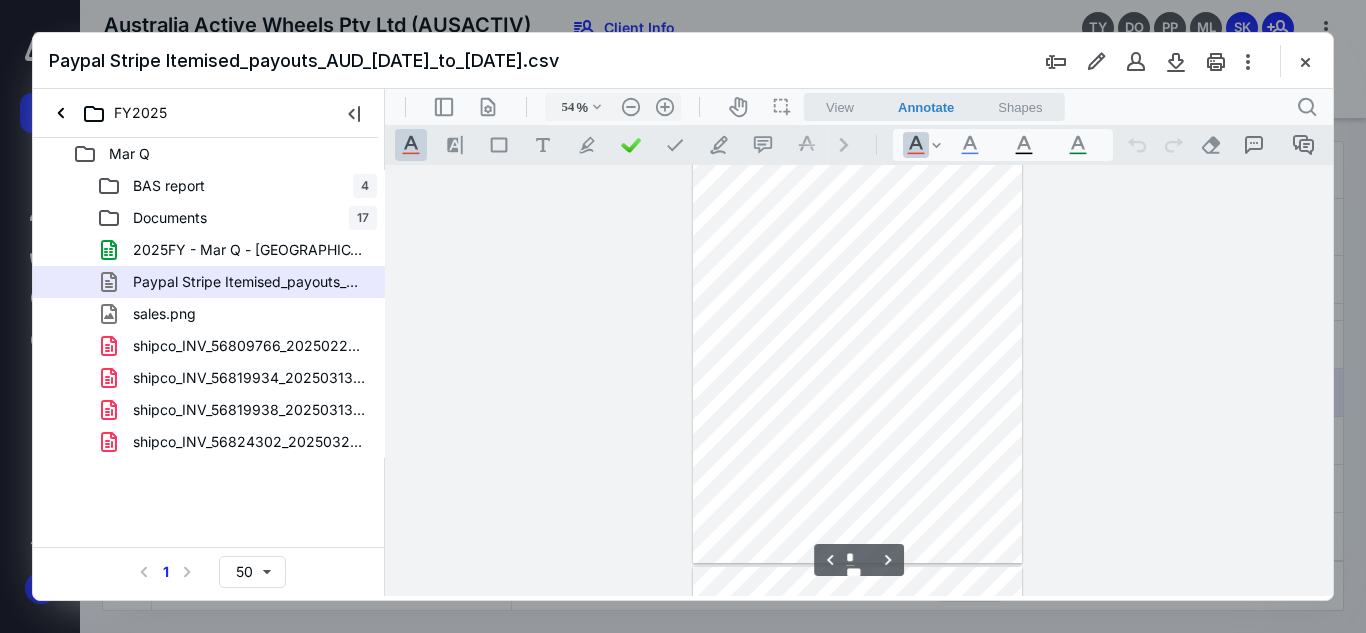 type on "*" 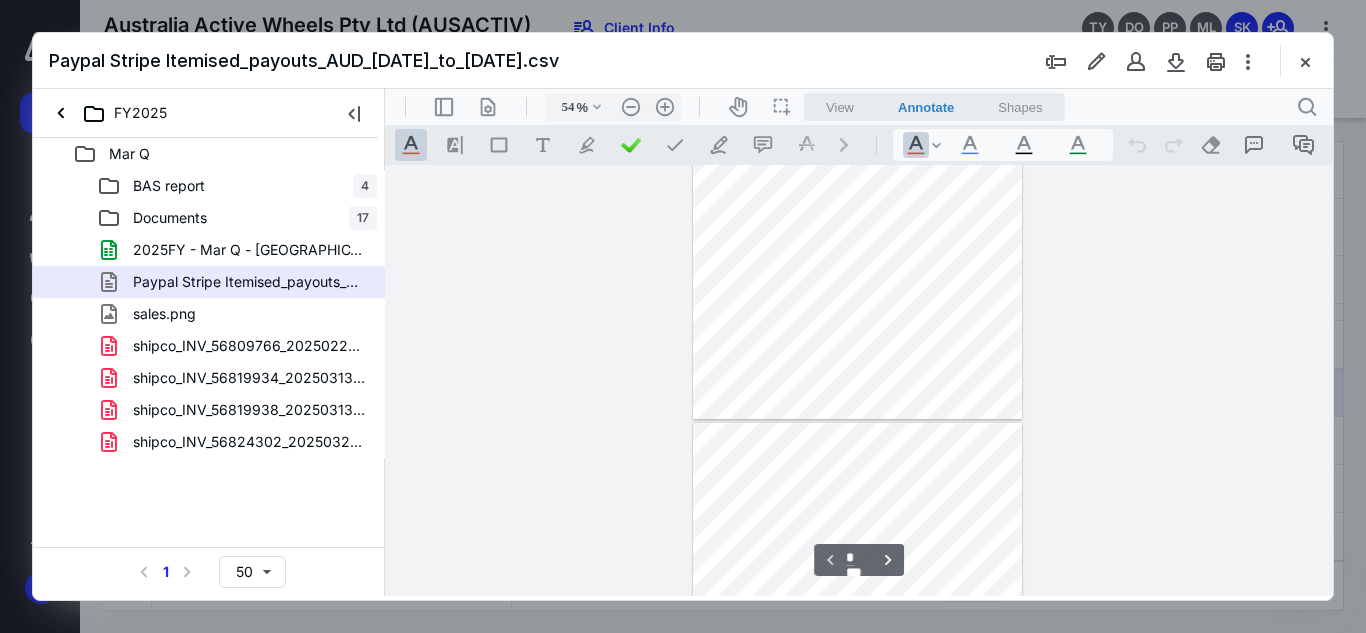 scroll, scrollTop: 172, scrollLeft: 0, axis: vertical 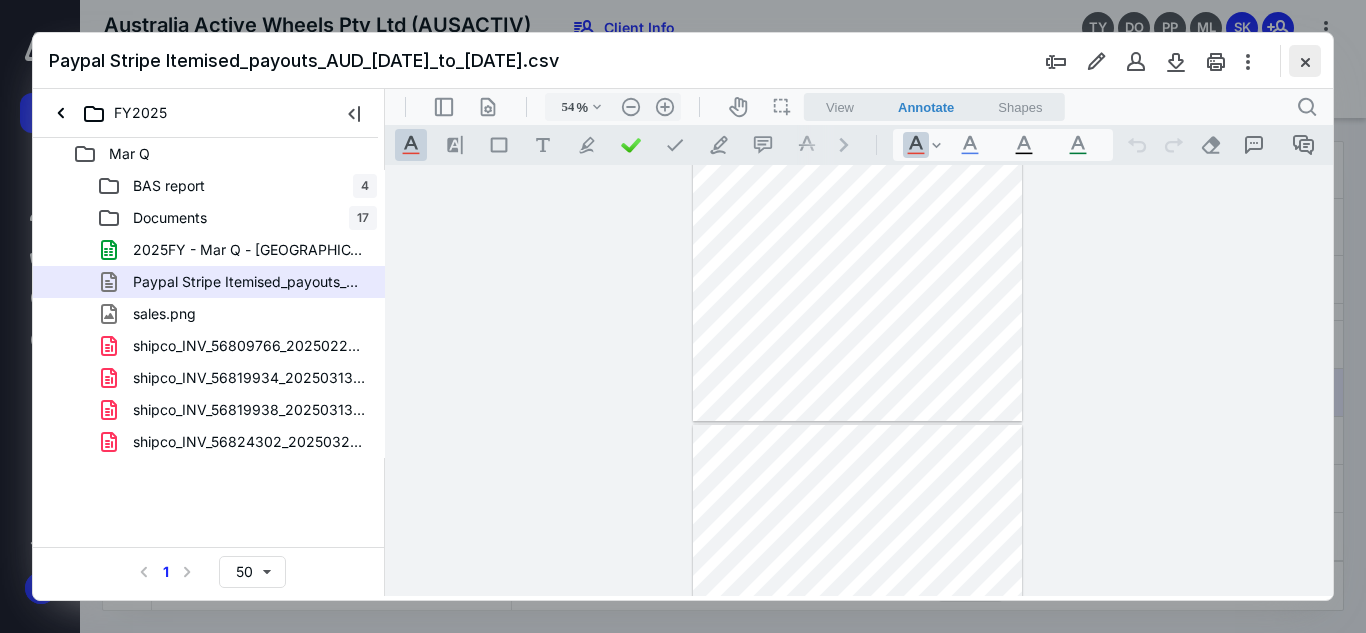 click at bounding box center [1305, 61] 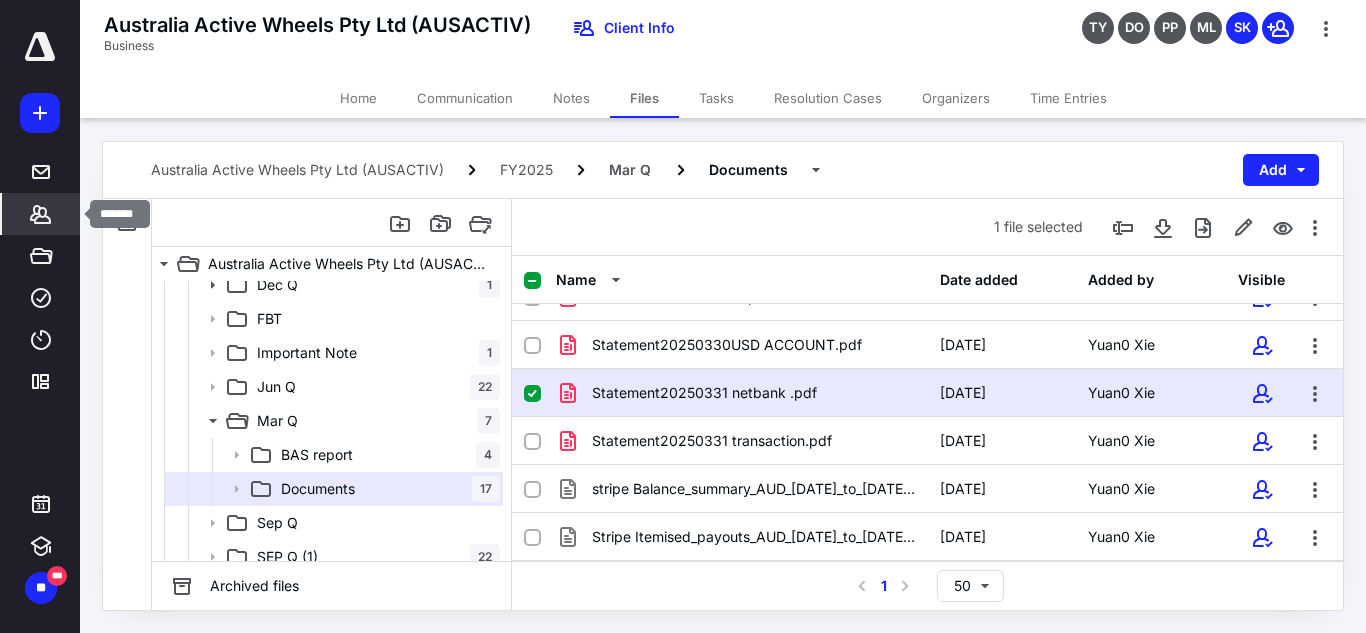 click on "*******" at bounding box center (41, 214) 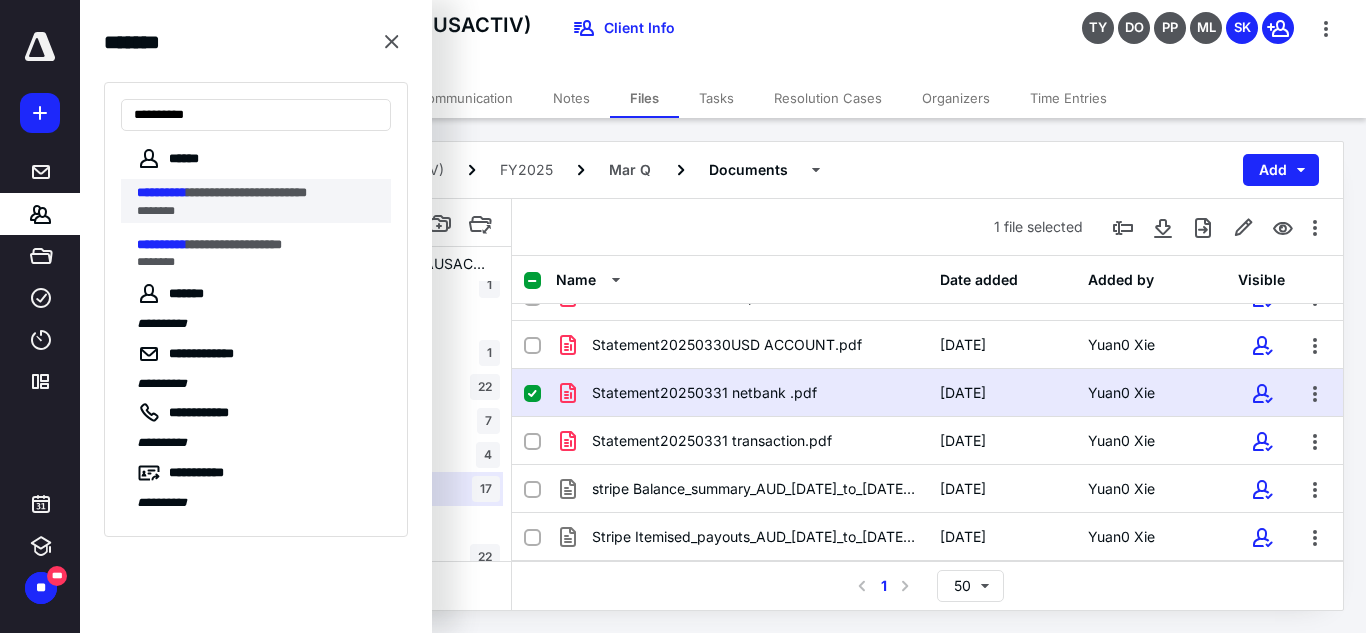 type on "**********" 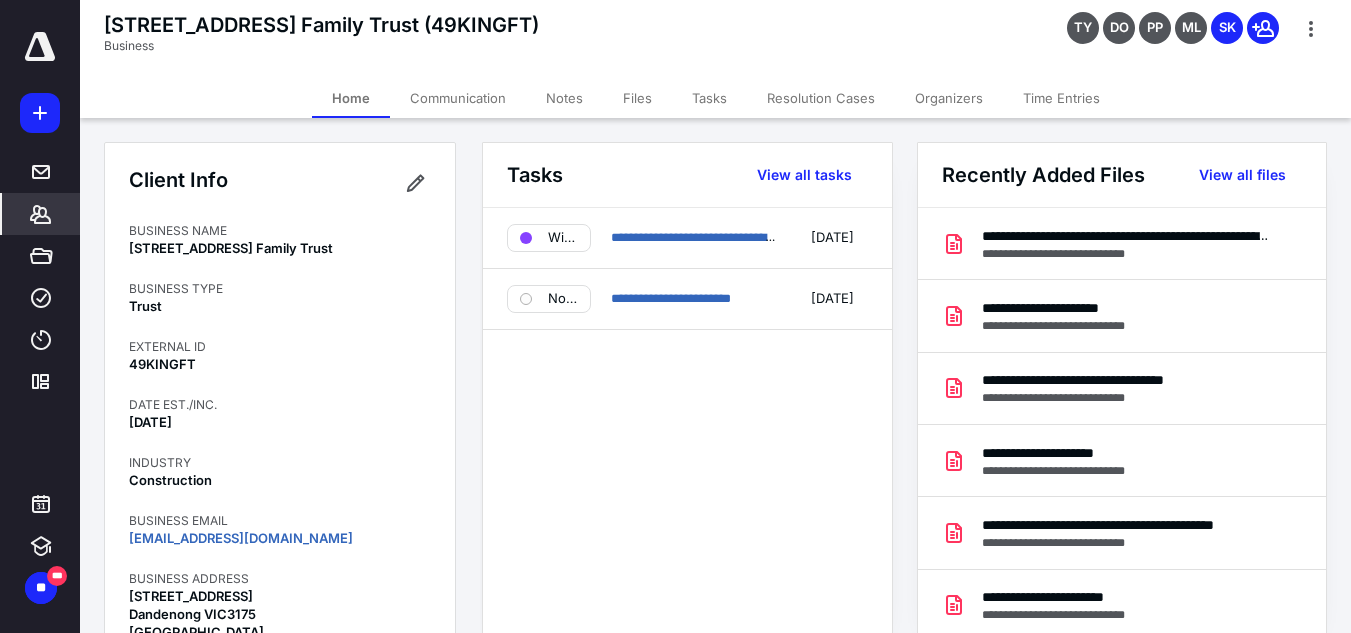click on "Files" at bounding box center [637, 98] 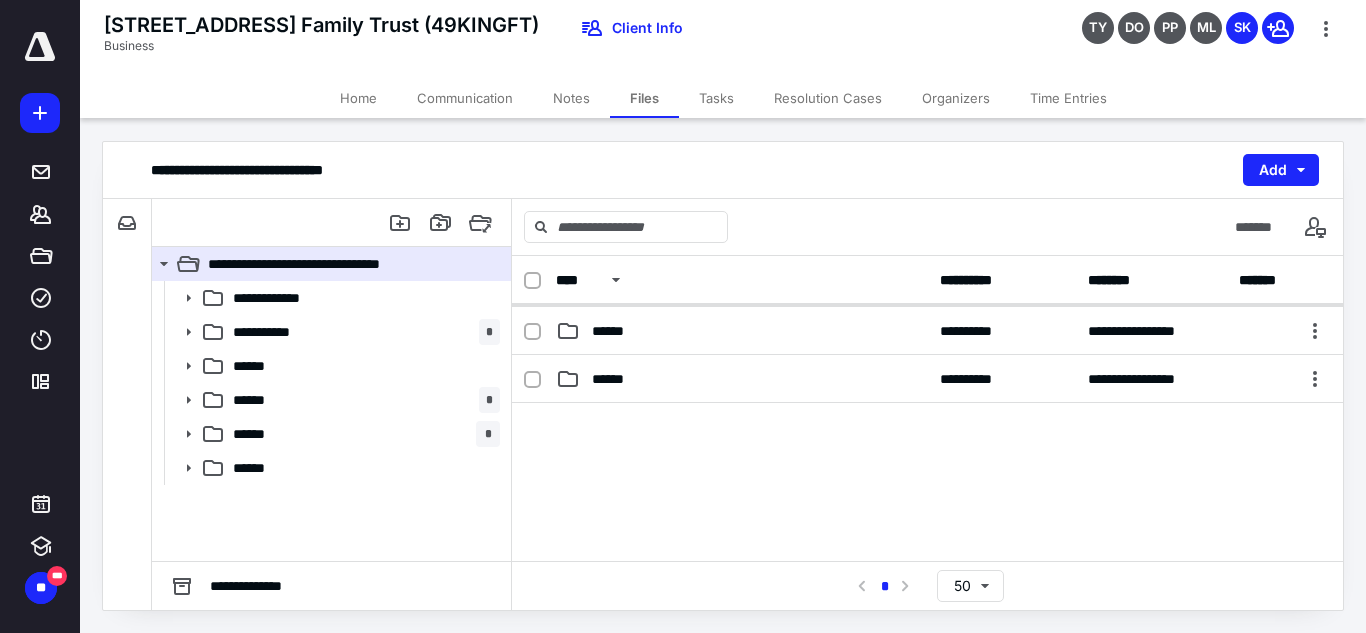 scroll, scrollTop: 190, scrollLeft: 0, axis: vertical 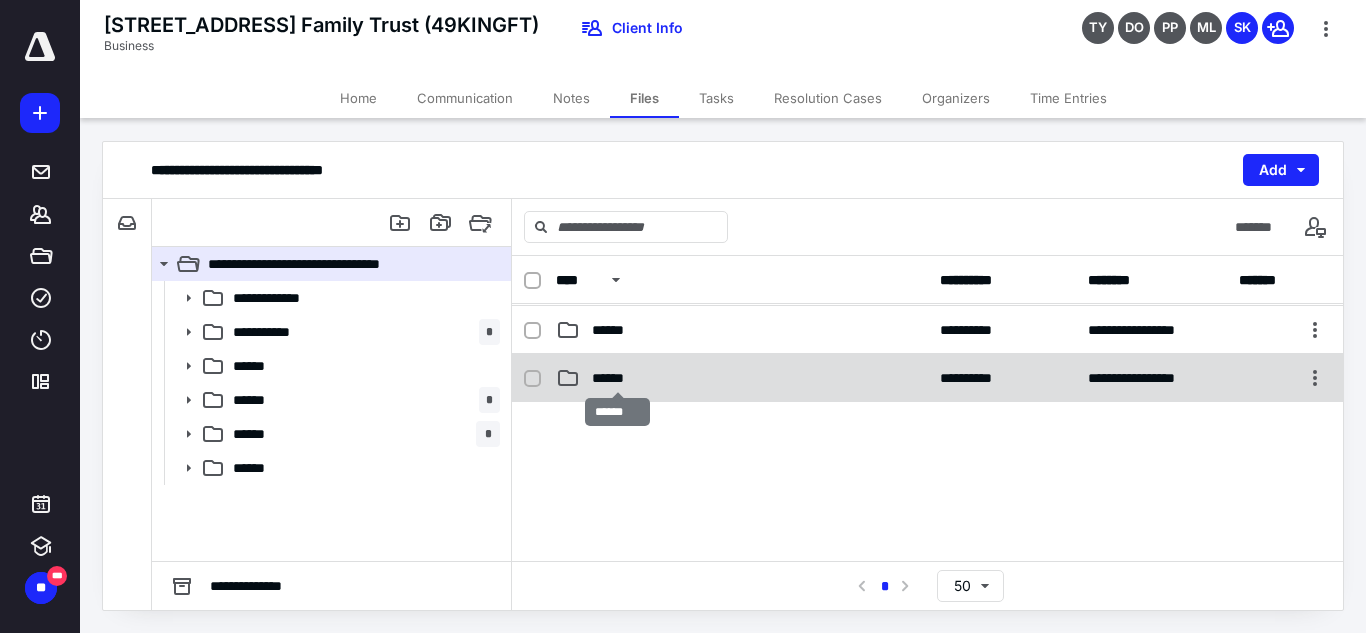 click on "******" at bounding box center [618, 378] 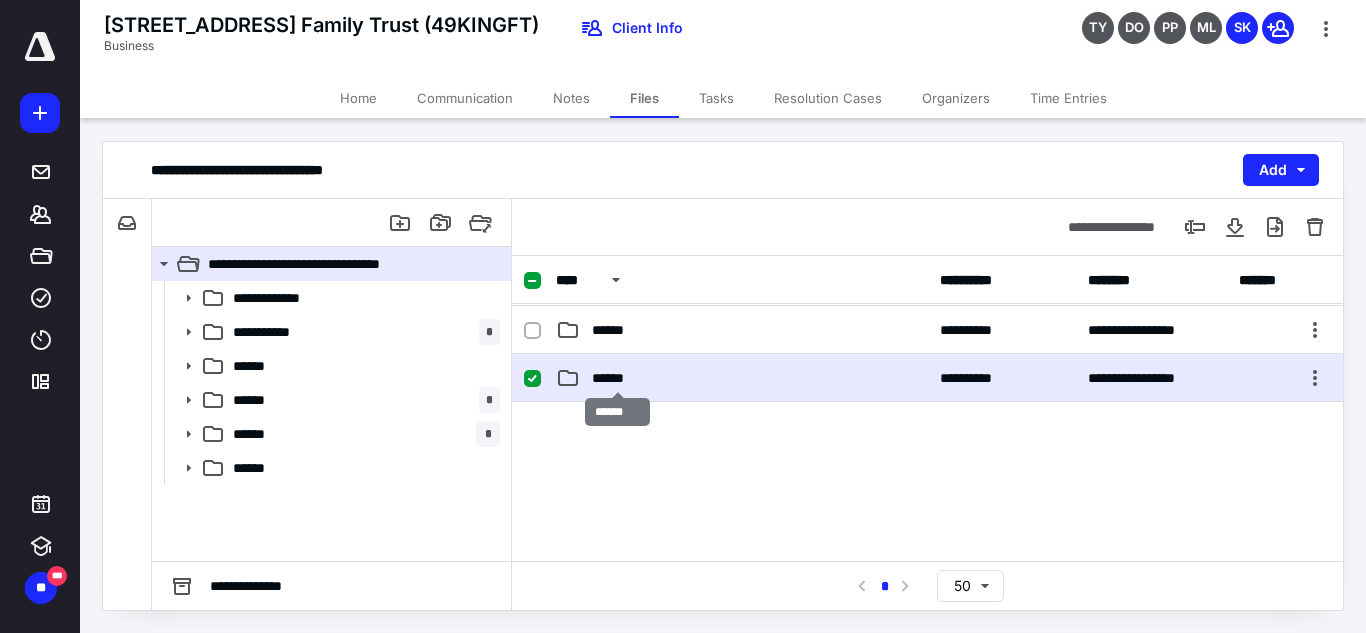 click on "******" at bounding box center [618, 378] 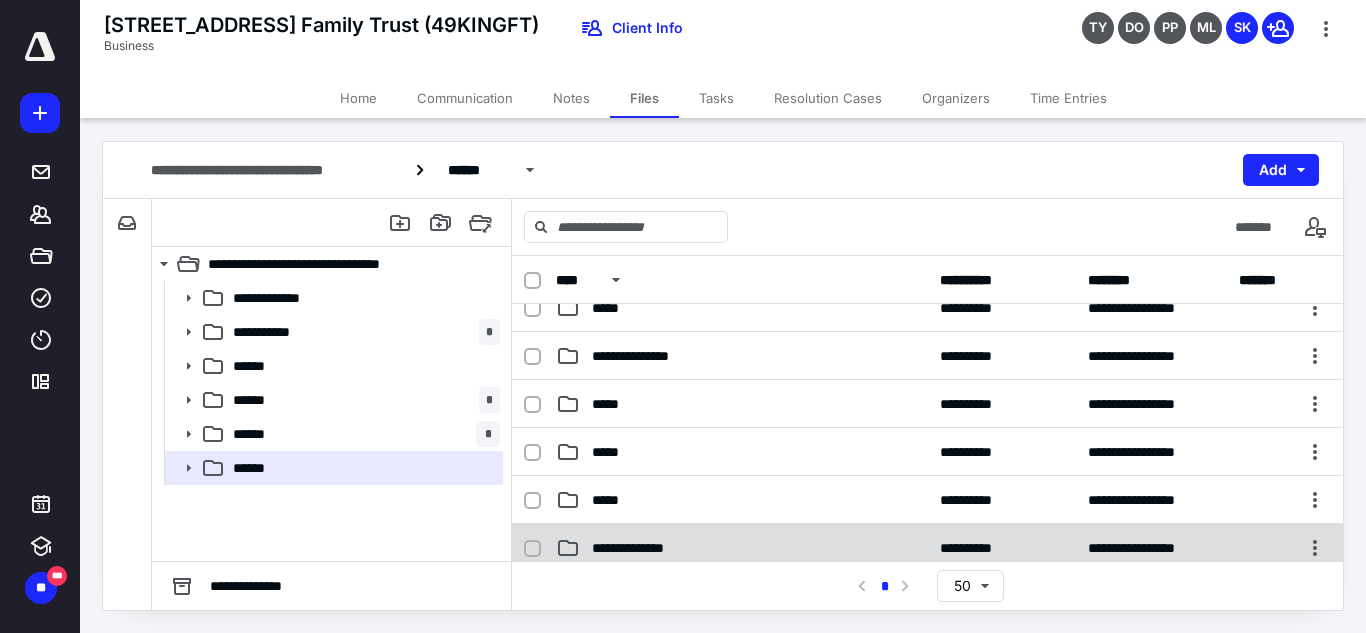 scroll, scrollTop: 19, scrollLeft: 0, axis: vertical 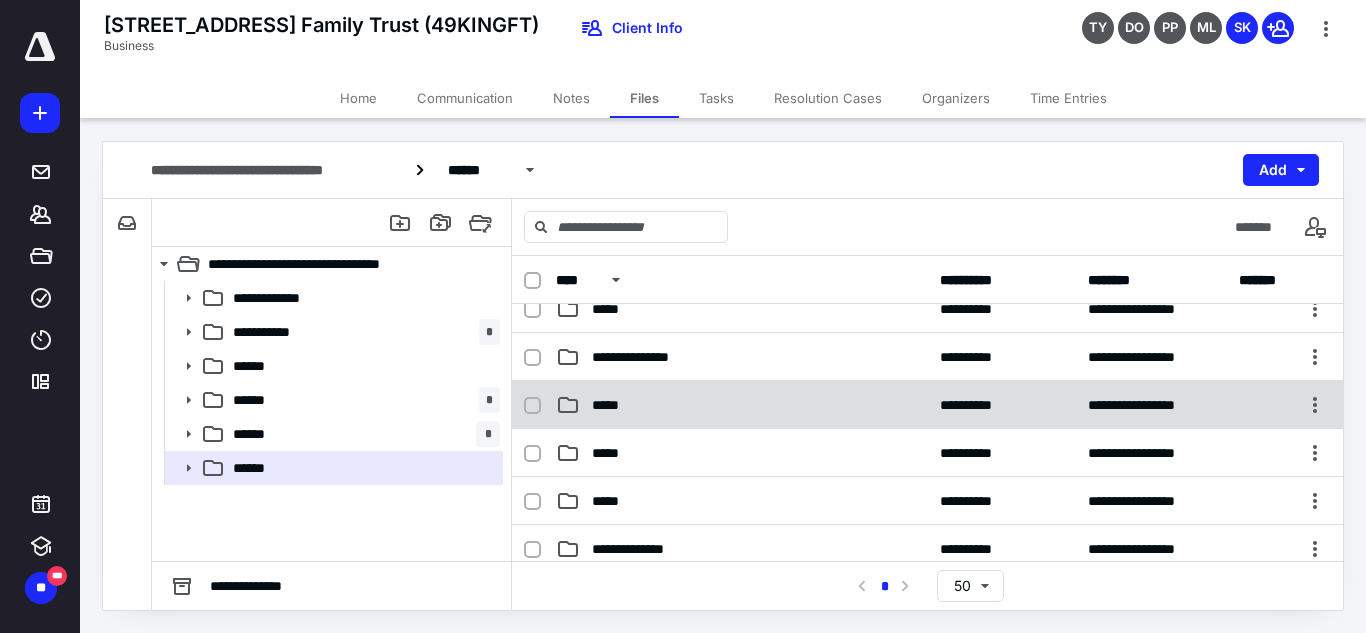 click on "*****" at bounding box center (742, 405) 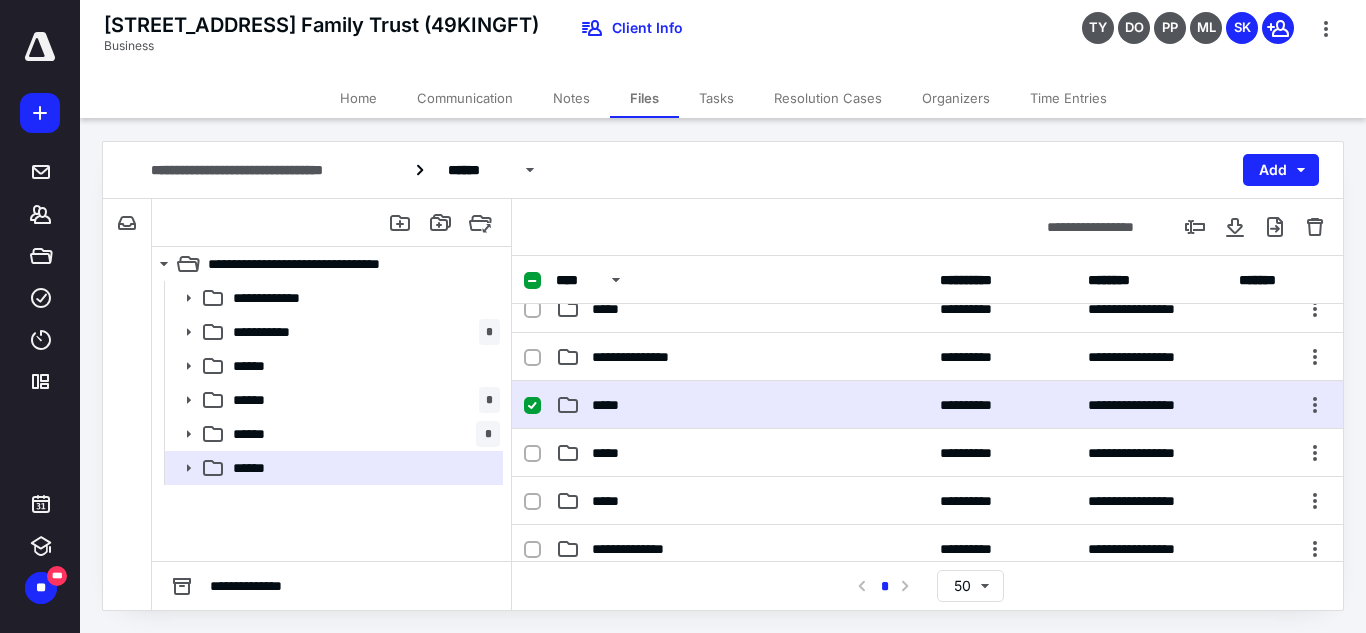 click on "*****" at bounding box center [742, 405] 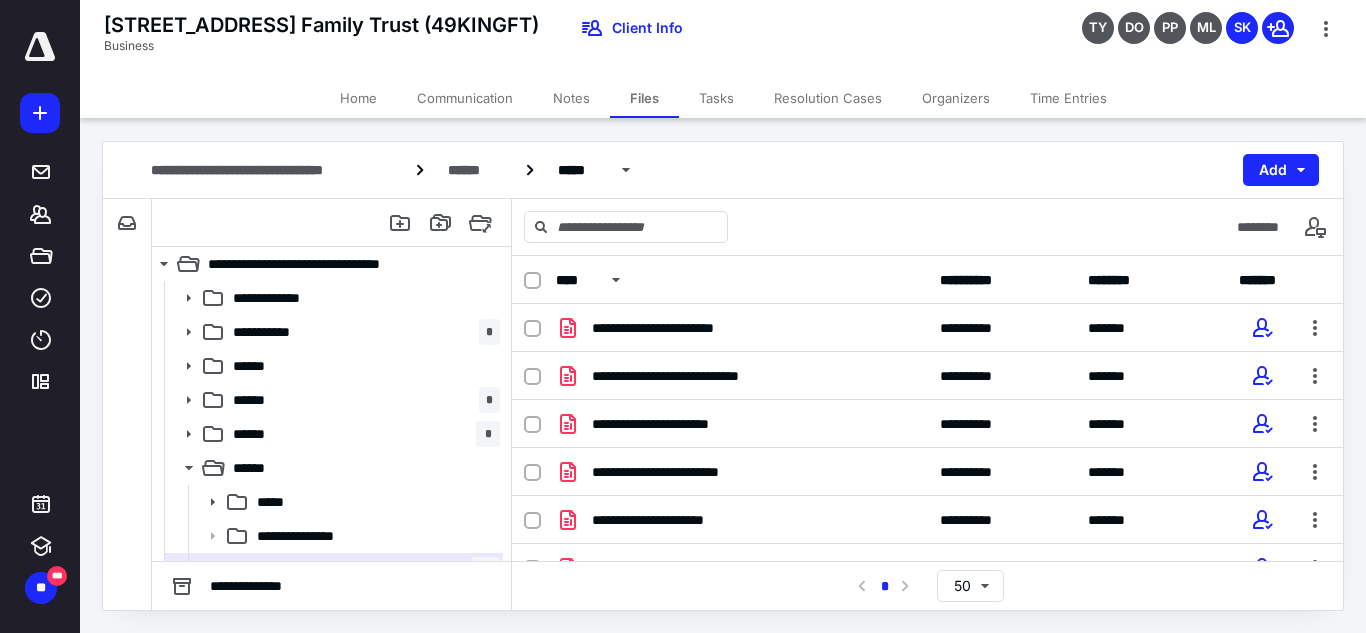 scroll, scrollTop: 367, scrollLeft: 0, axis: vertical 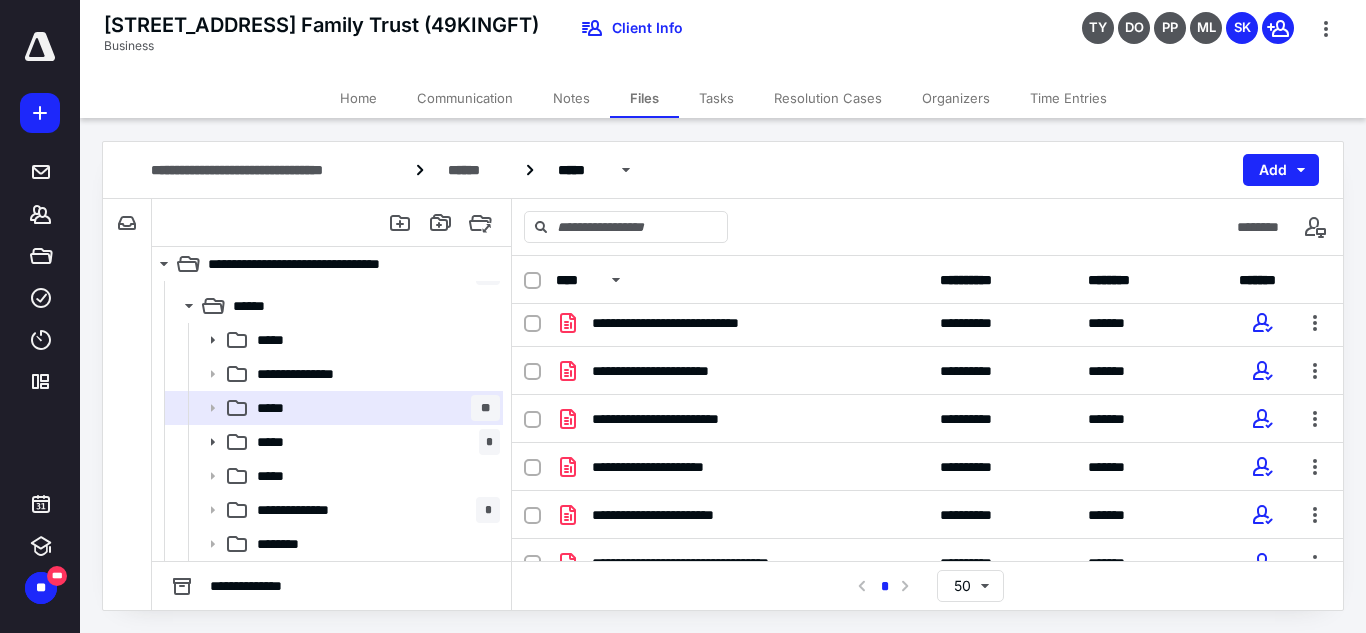 click at bounding box center (540, 280) 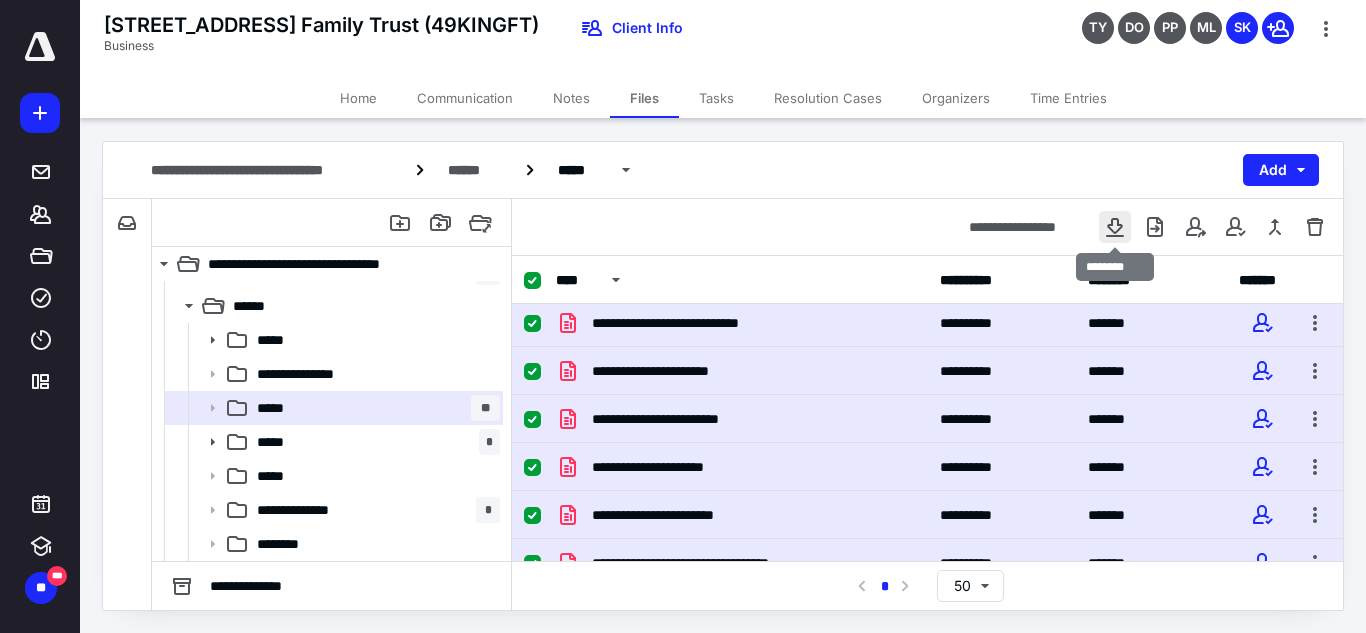 click at bounding box center (1115, 227) 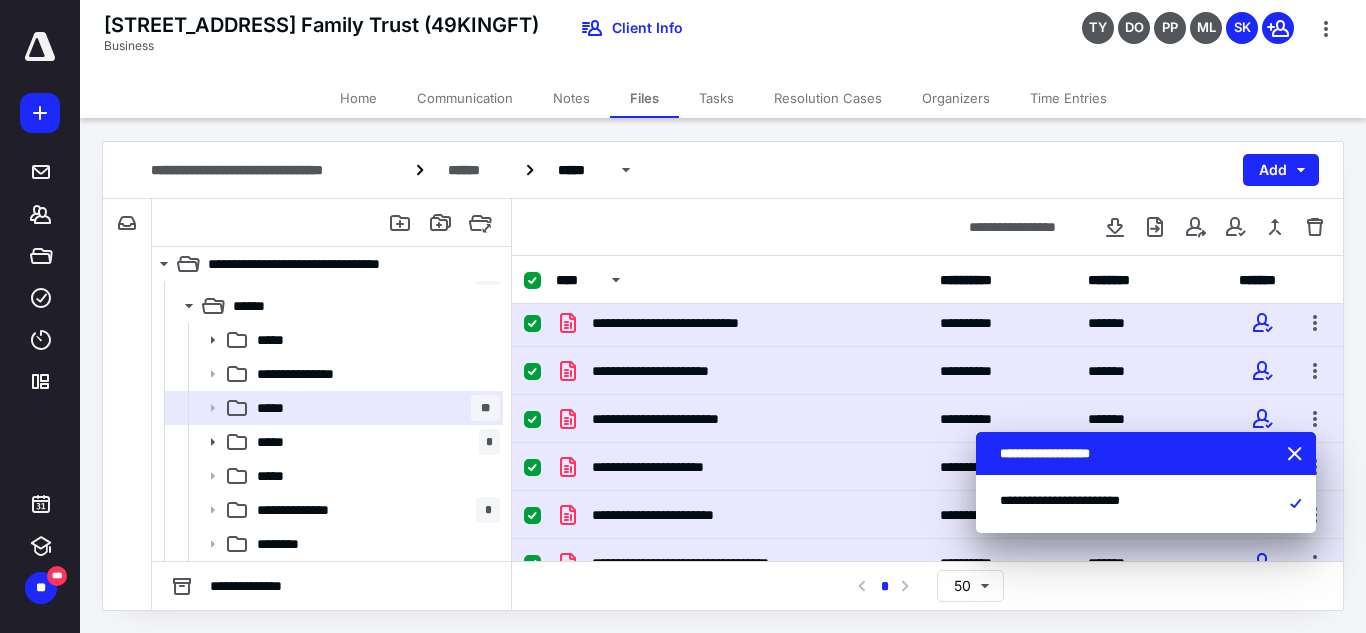 type 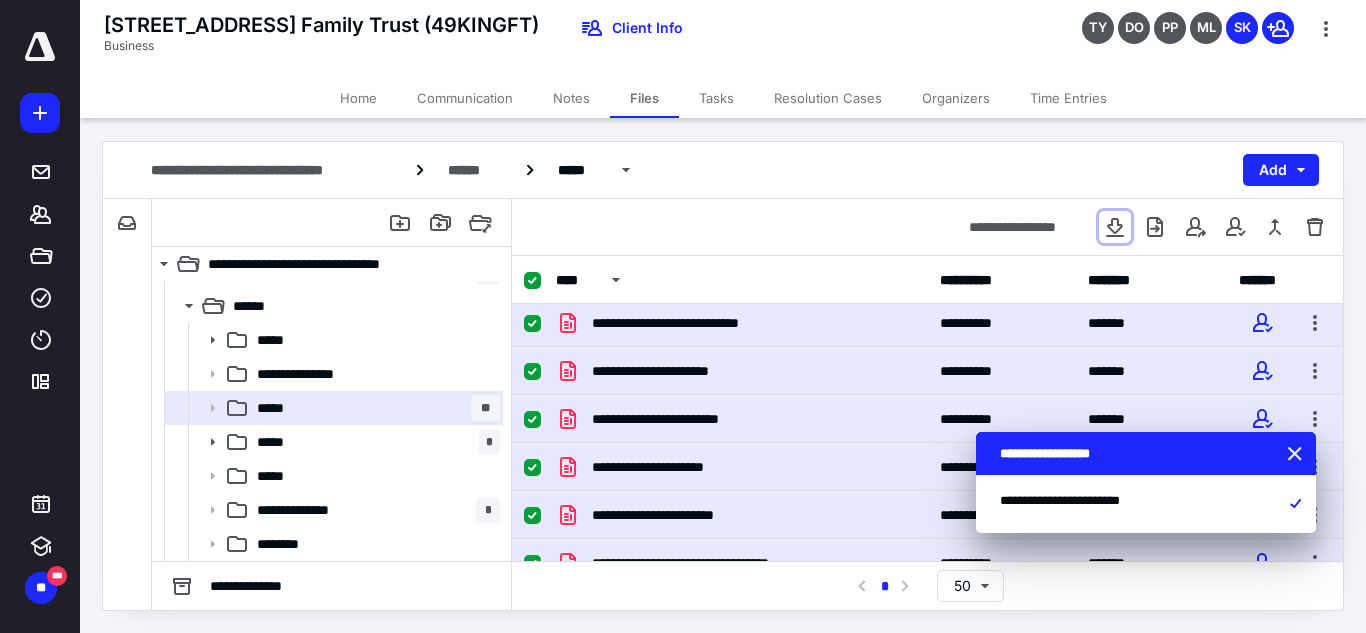 scroll, scrollTop: 367, scrollLeft: 0, axis: vertical 